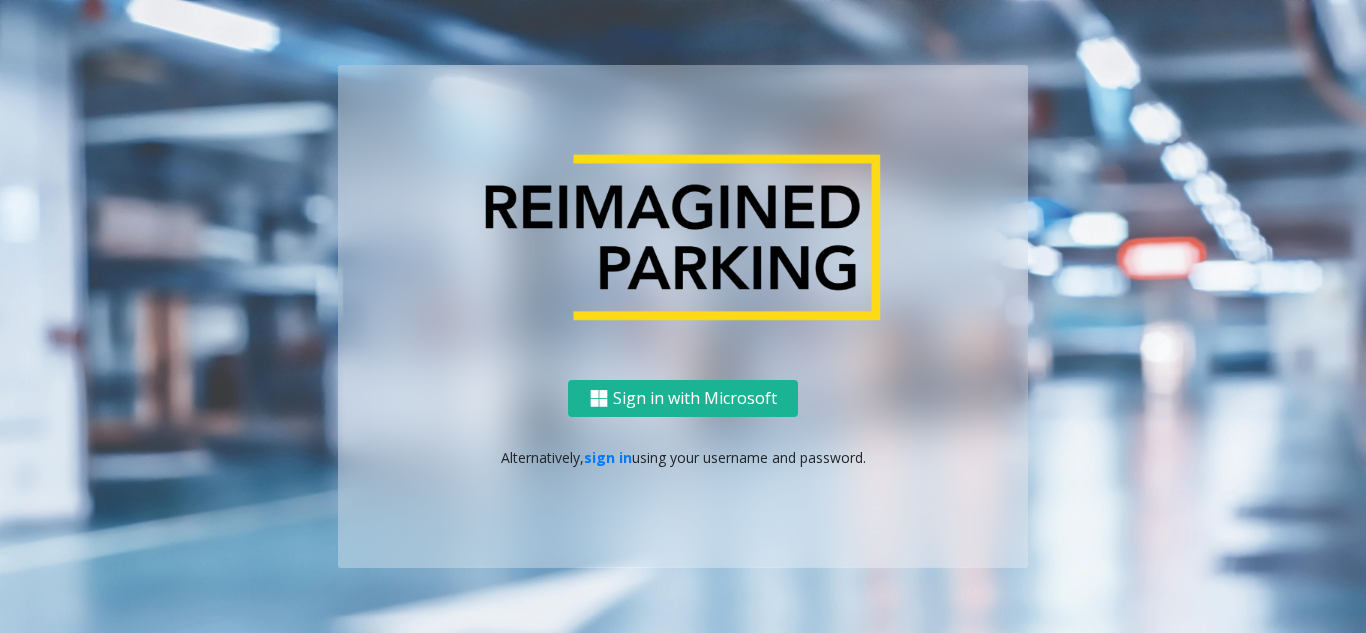 scroll, scrollTop: 0, scrollLeft: 0, axis: both 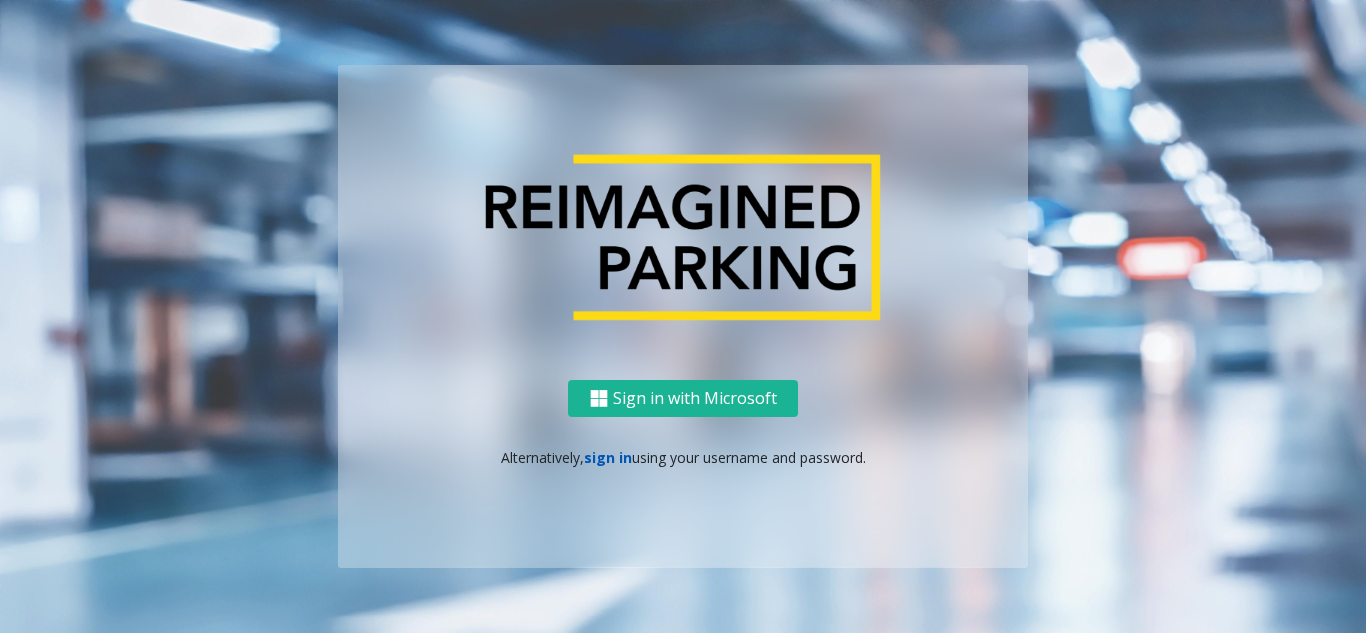 click on "sign in" 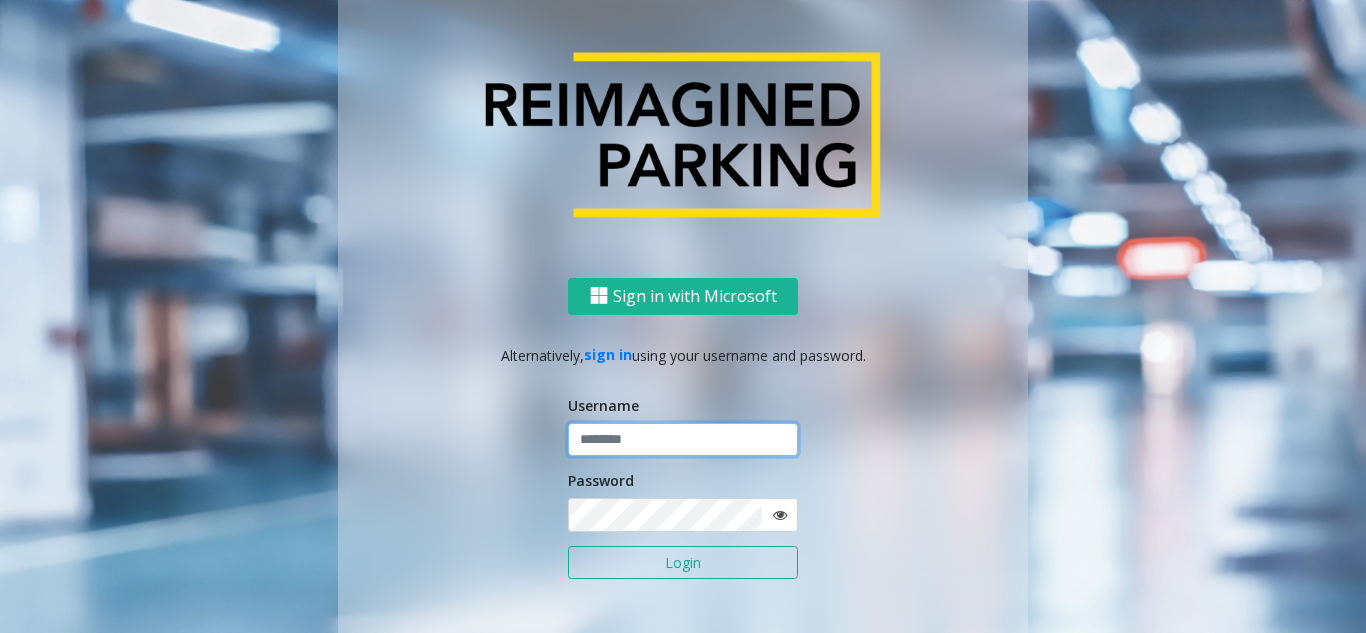 click 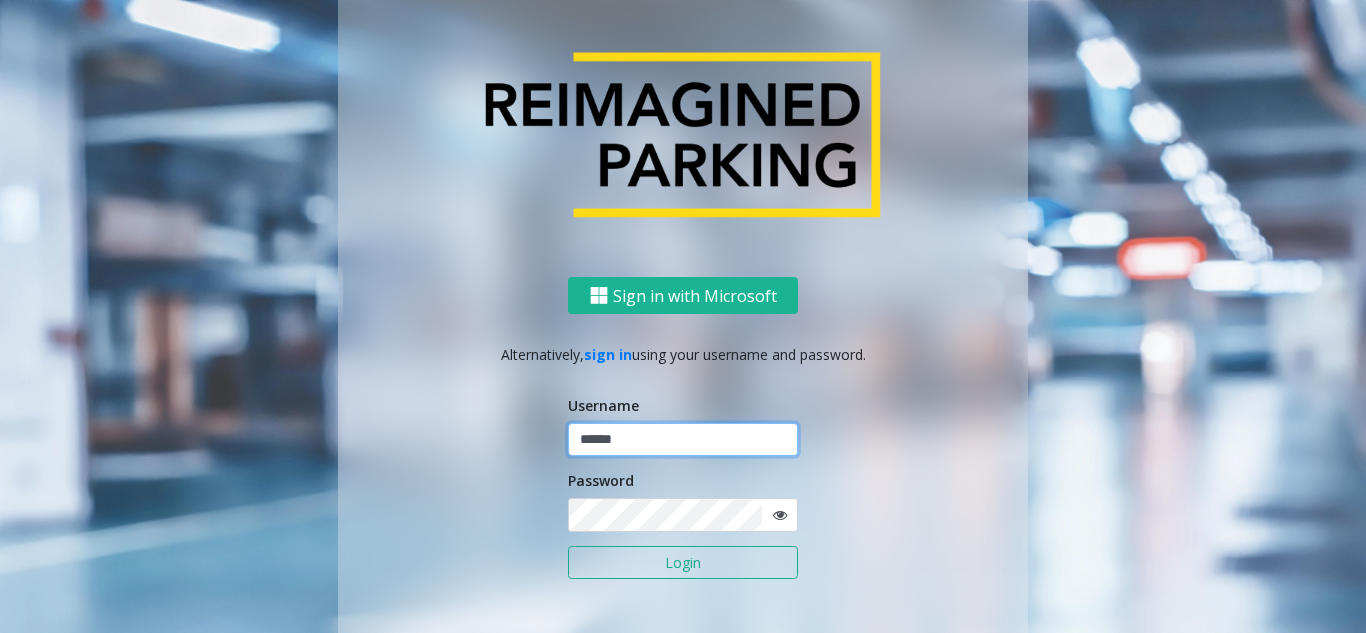 type on "******" 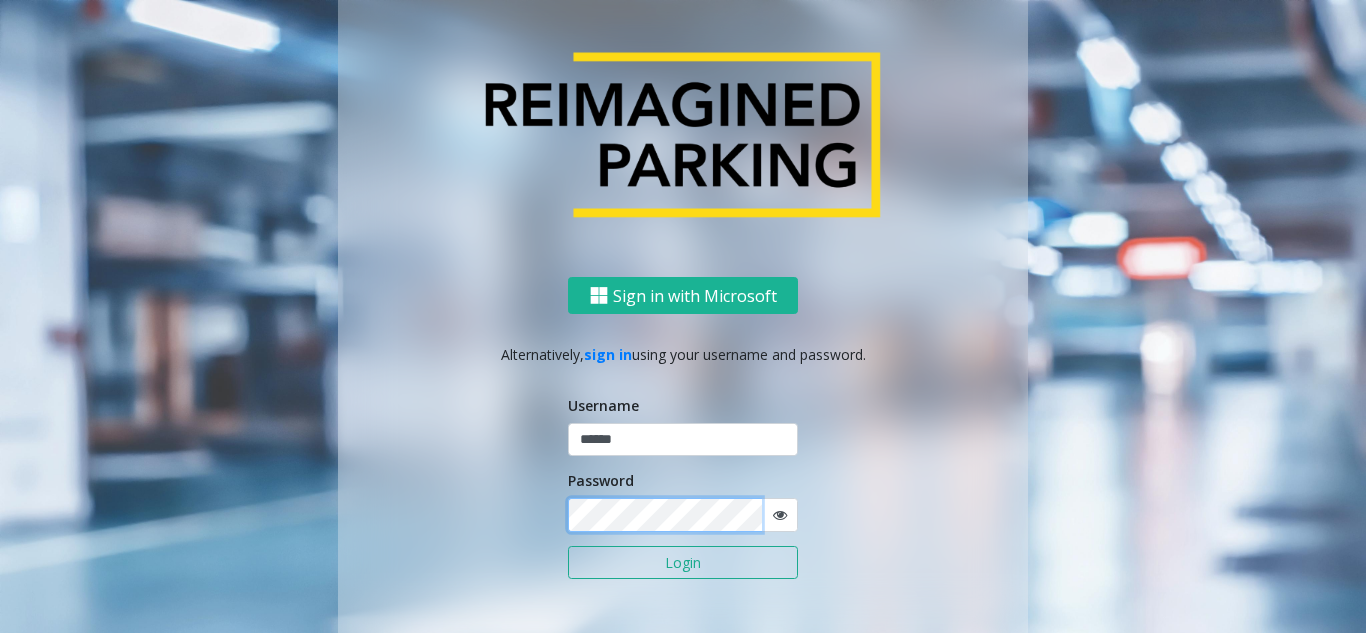 click on "Login" 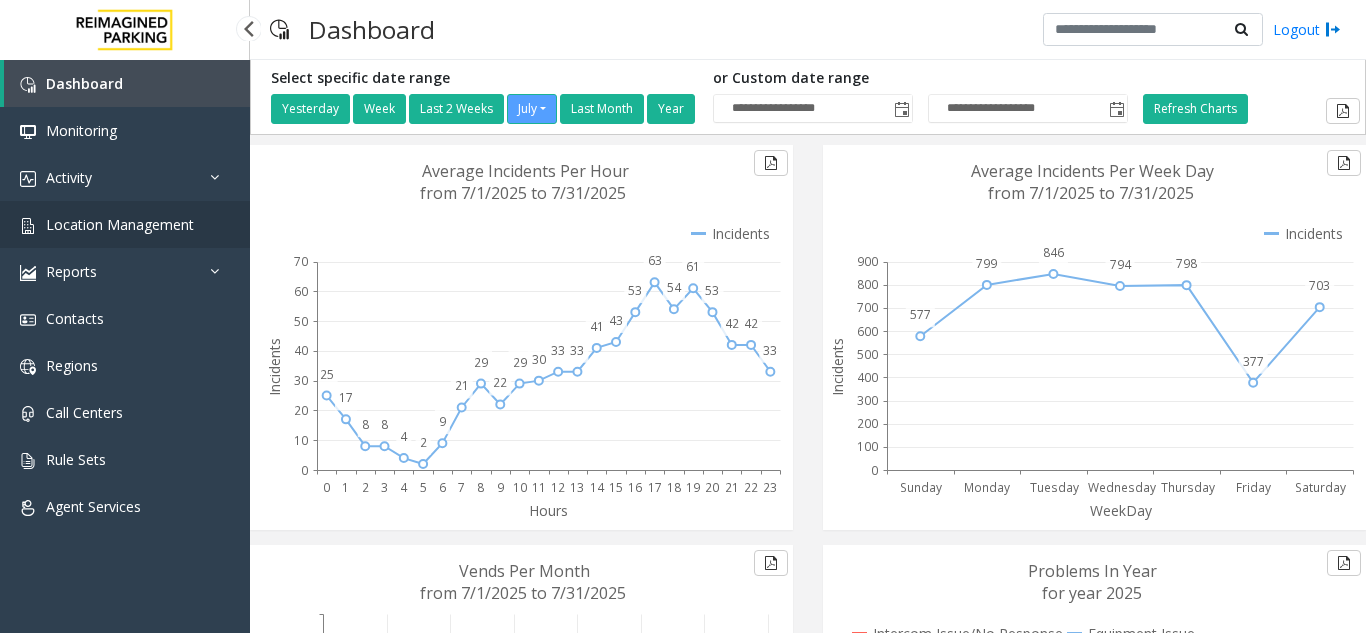 click on "Location Management" at bounding box center [125, 224] 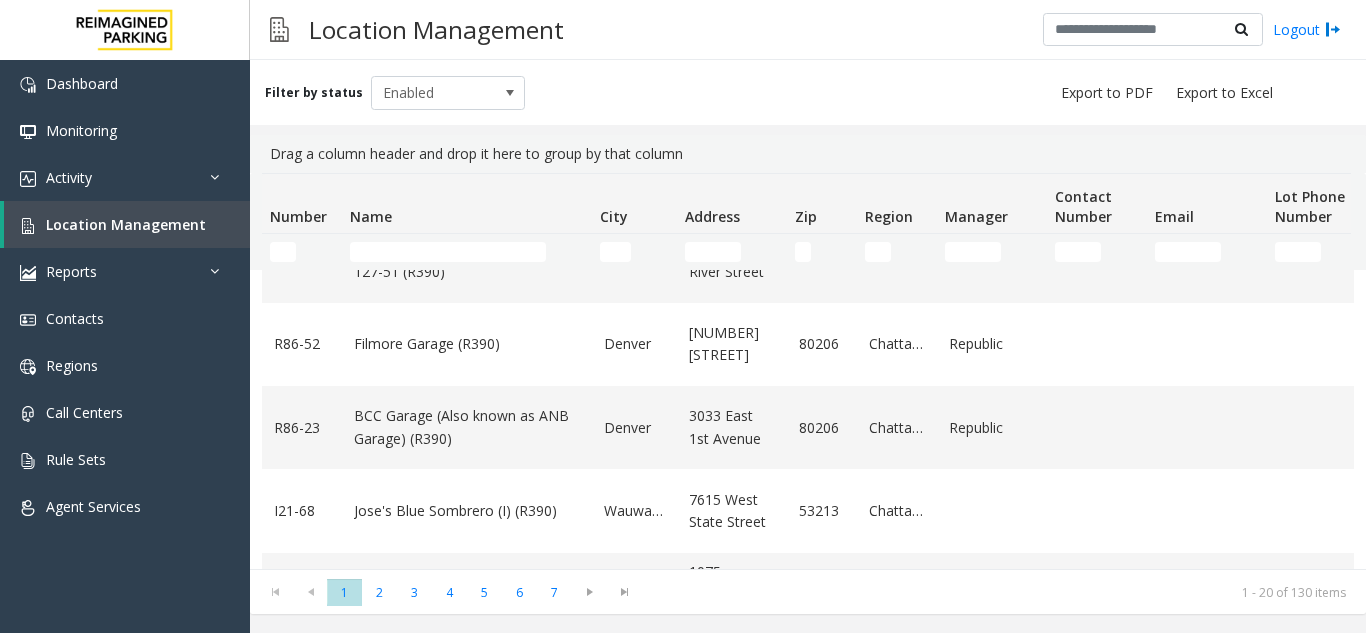 scroll, scrollTop: 400, scrollLeft: 0, axis: vertical 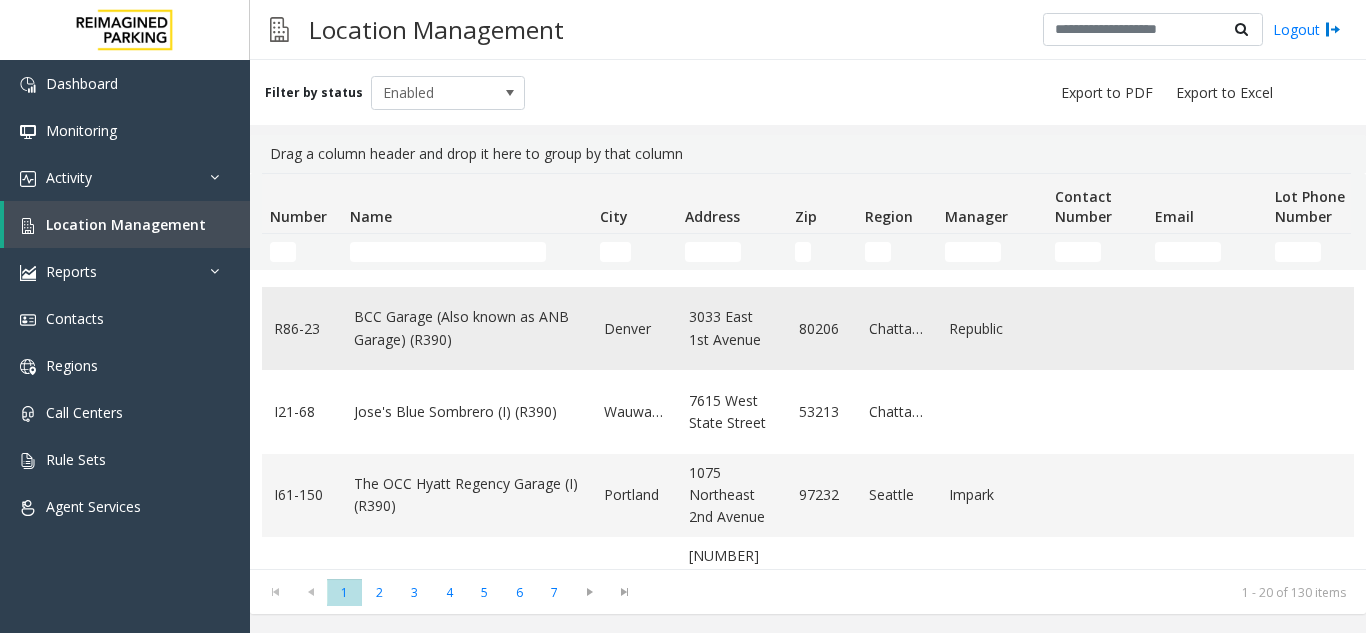 click on "BCC Garage (Also known as ANB Garage) (R390)" 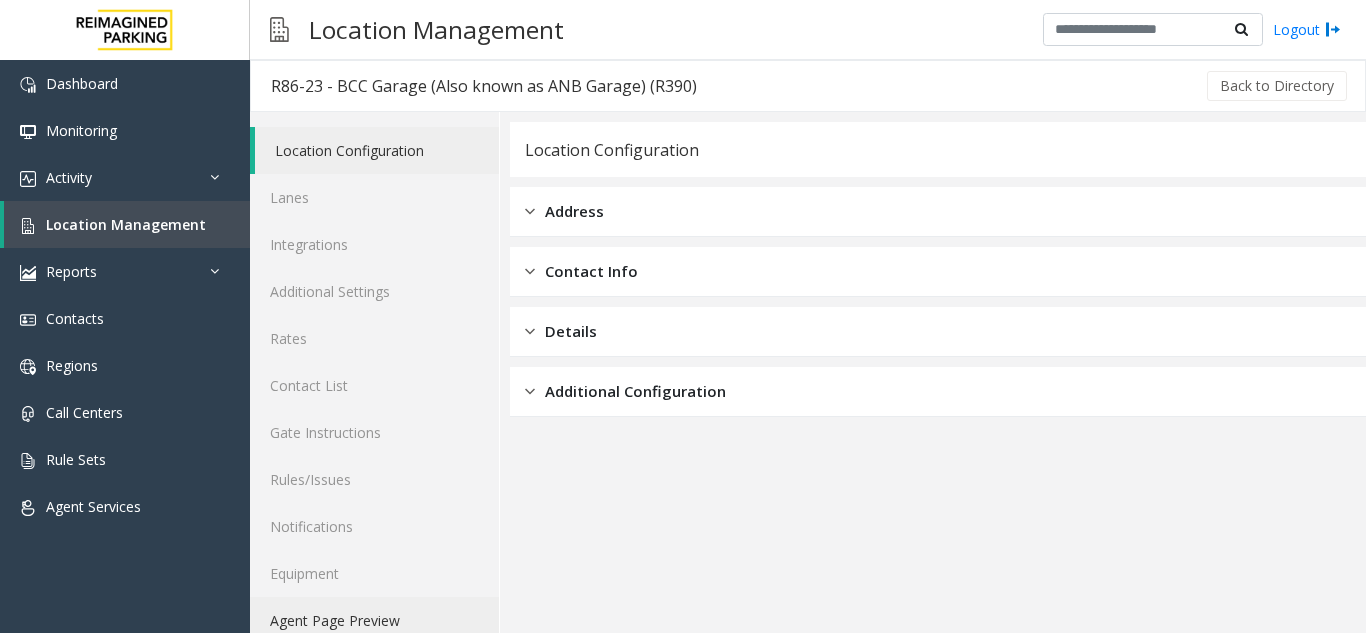 click on "Agent Page Preview" 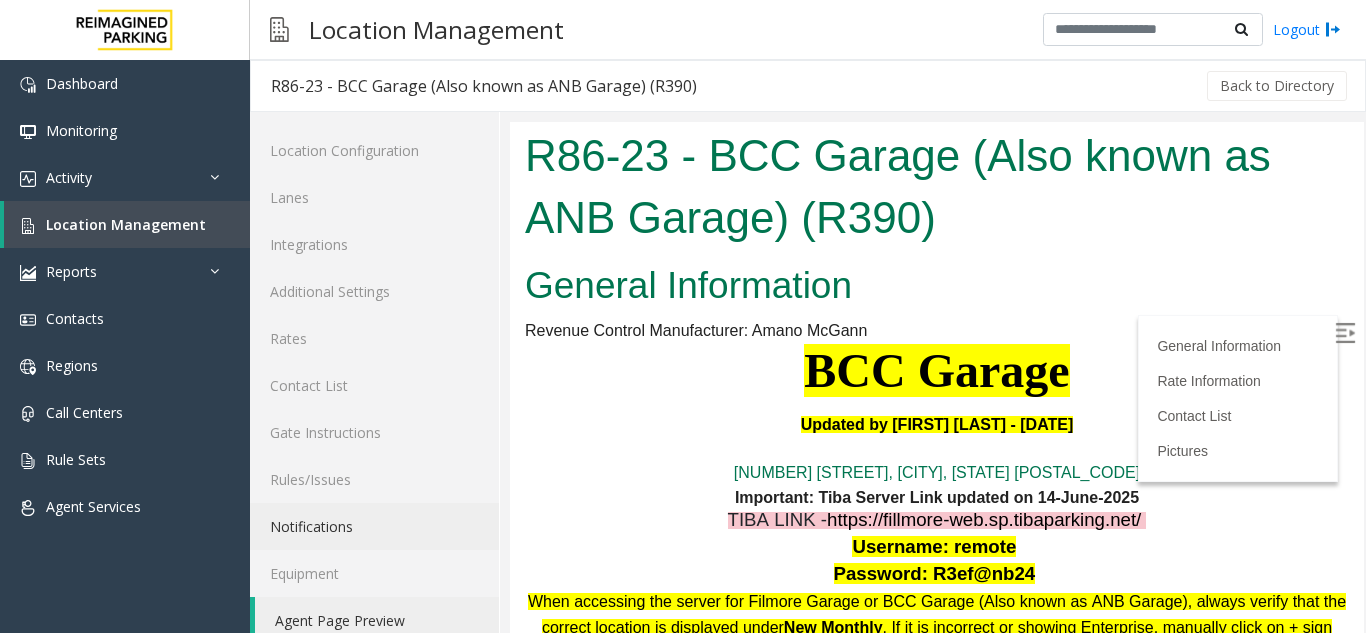 scroll, scrollTop: 0, scrollLeft: 0, axis: both 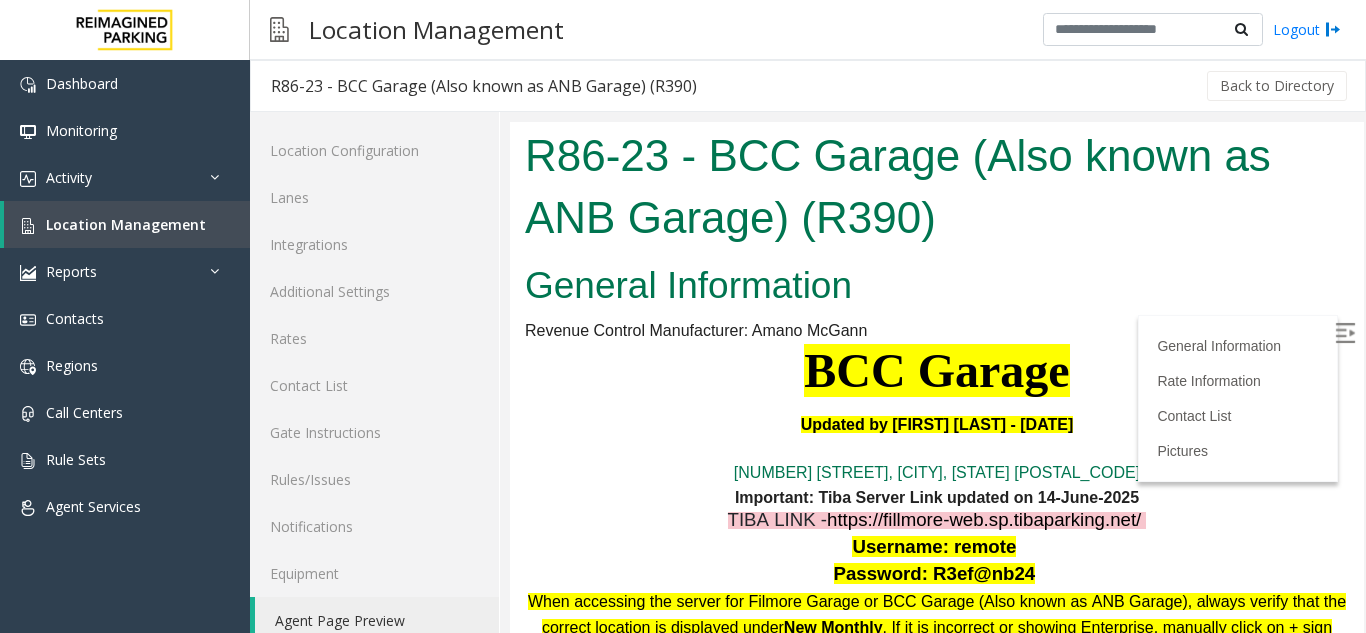 click at bounding box center [1347, 336] 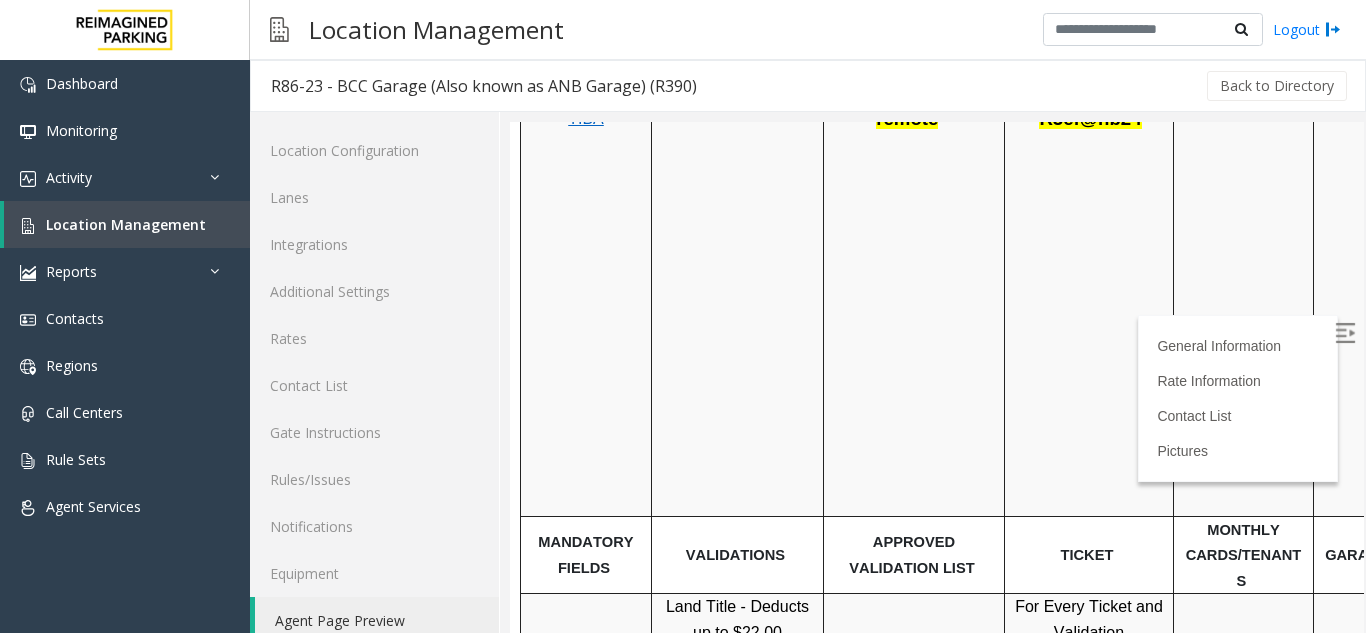 scroll, scrollTop: 1200, scrollLeft: 0, axis: vertical 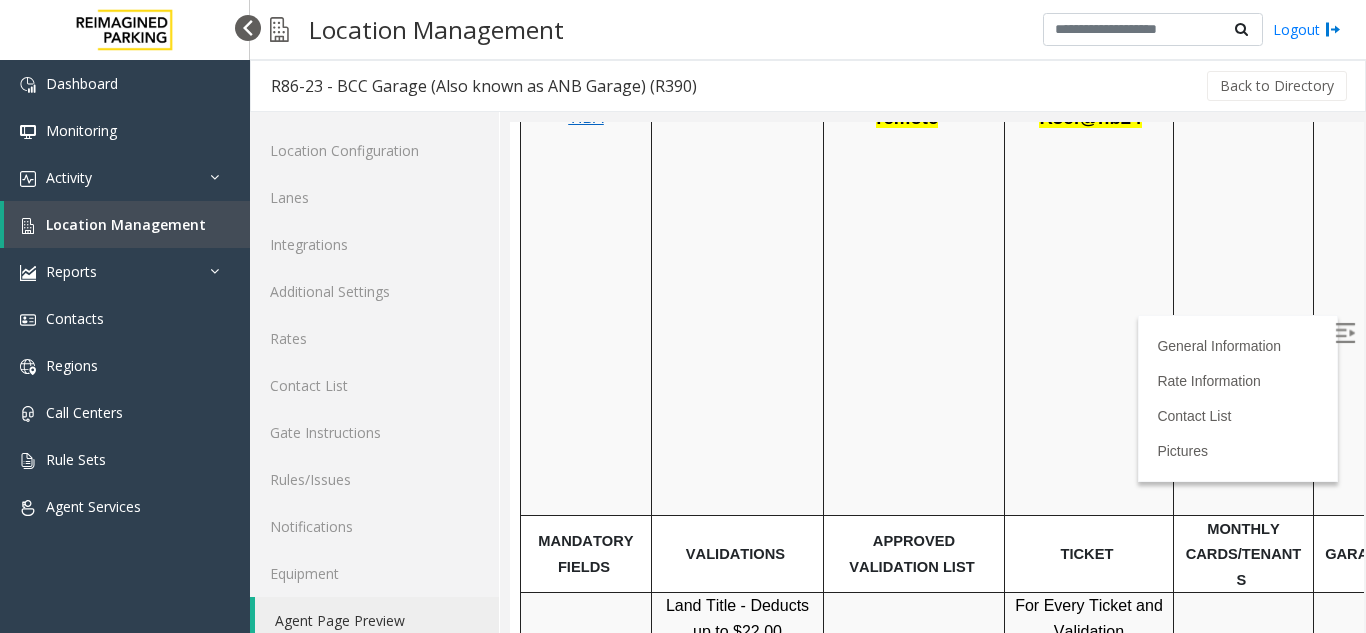 click at bounding box center (248, 28) 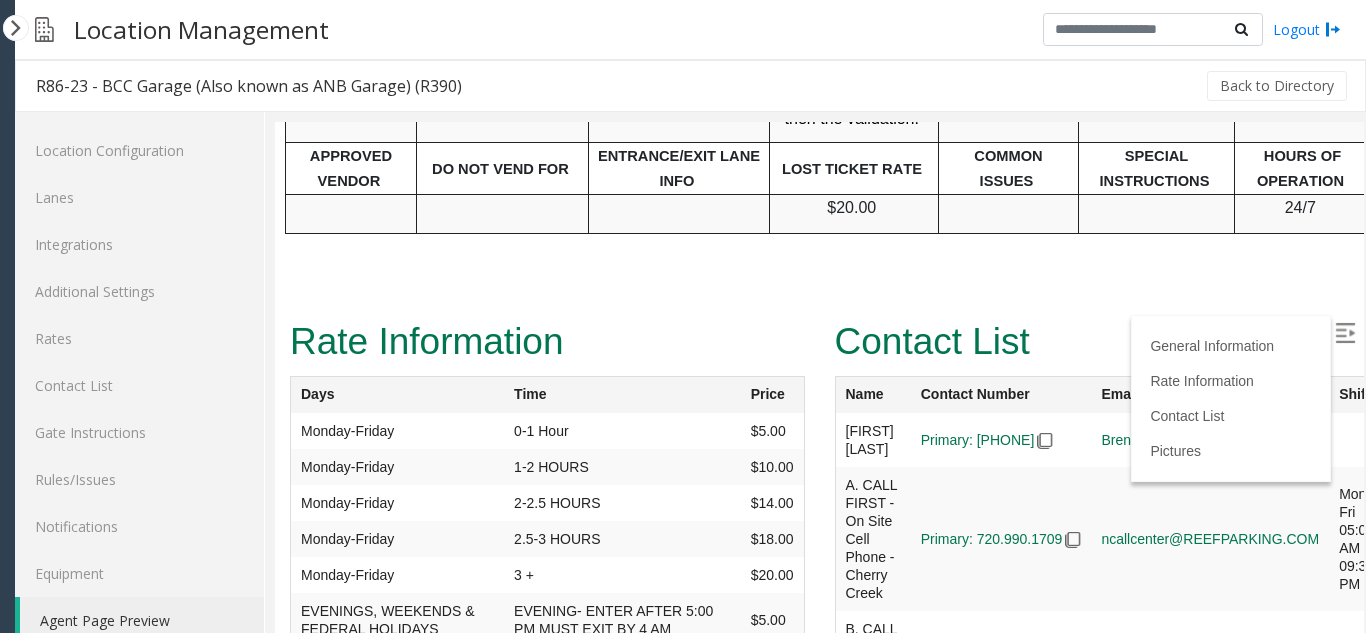 scroll, scrollTop: 2688, scrollLeft: 0, axis: vertical 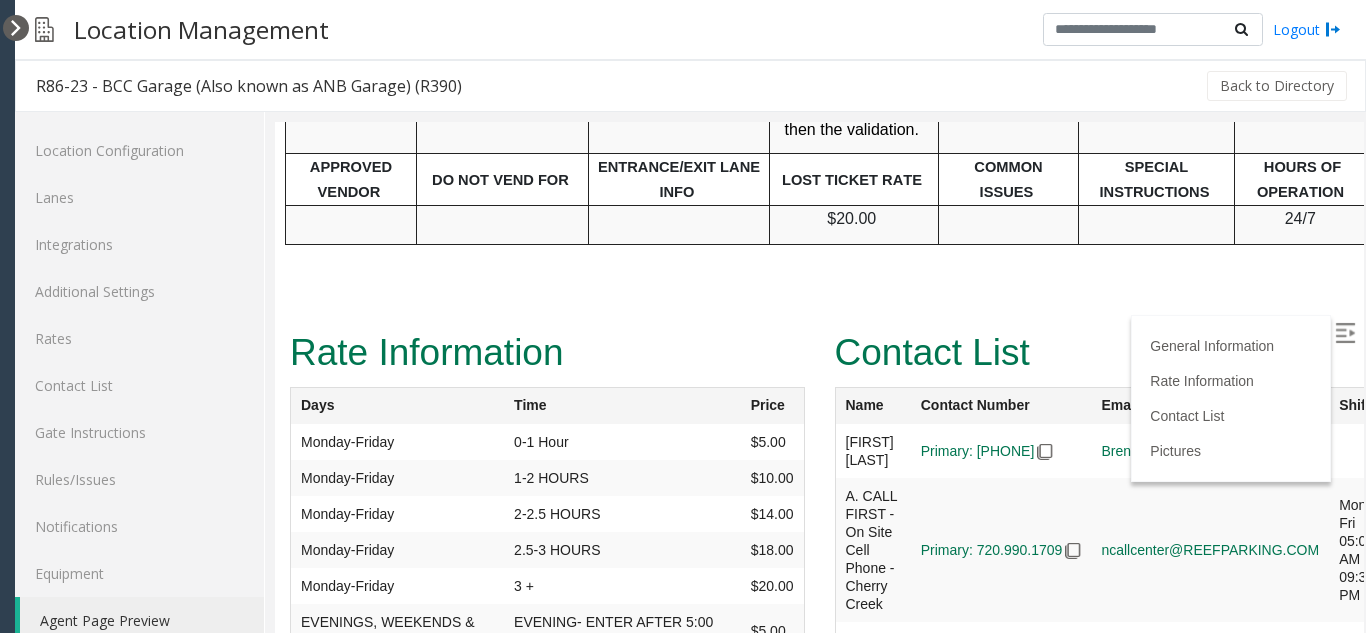 click at bounding box center (16, 28) 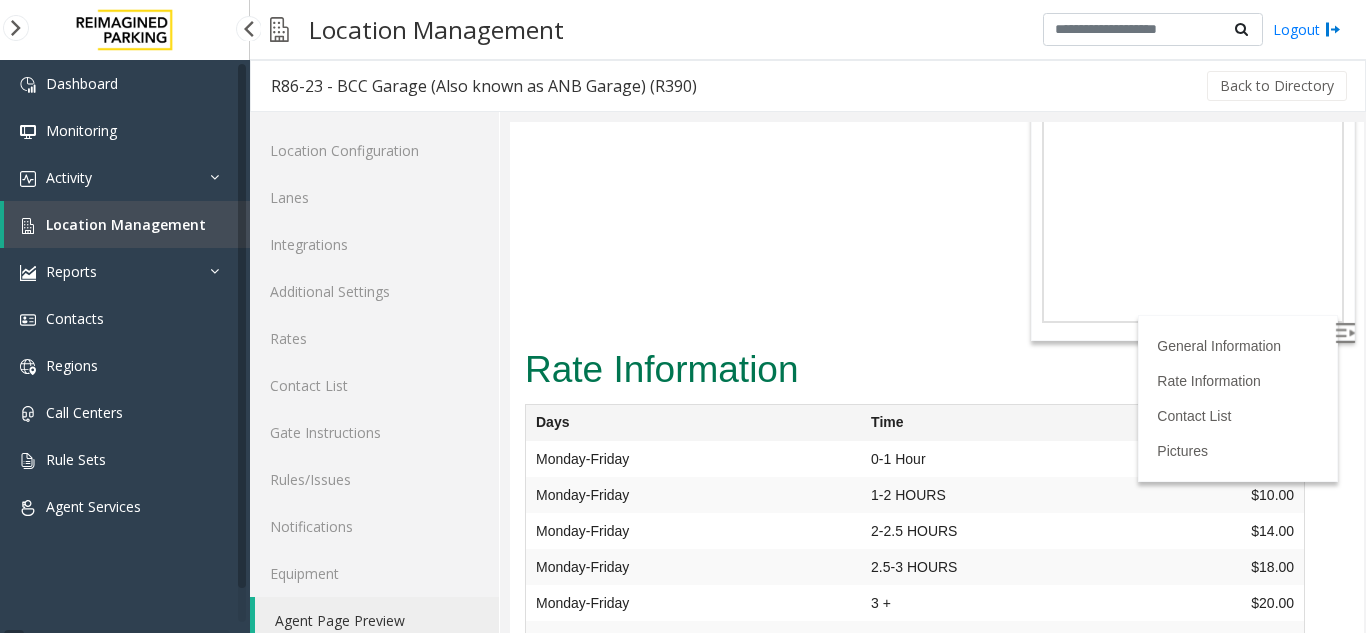 scroll, scrollTop: 2744, scrollLeft: 0, axis: vertical 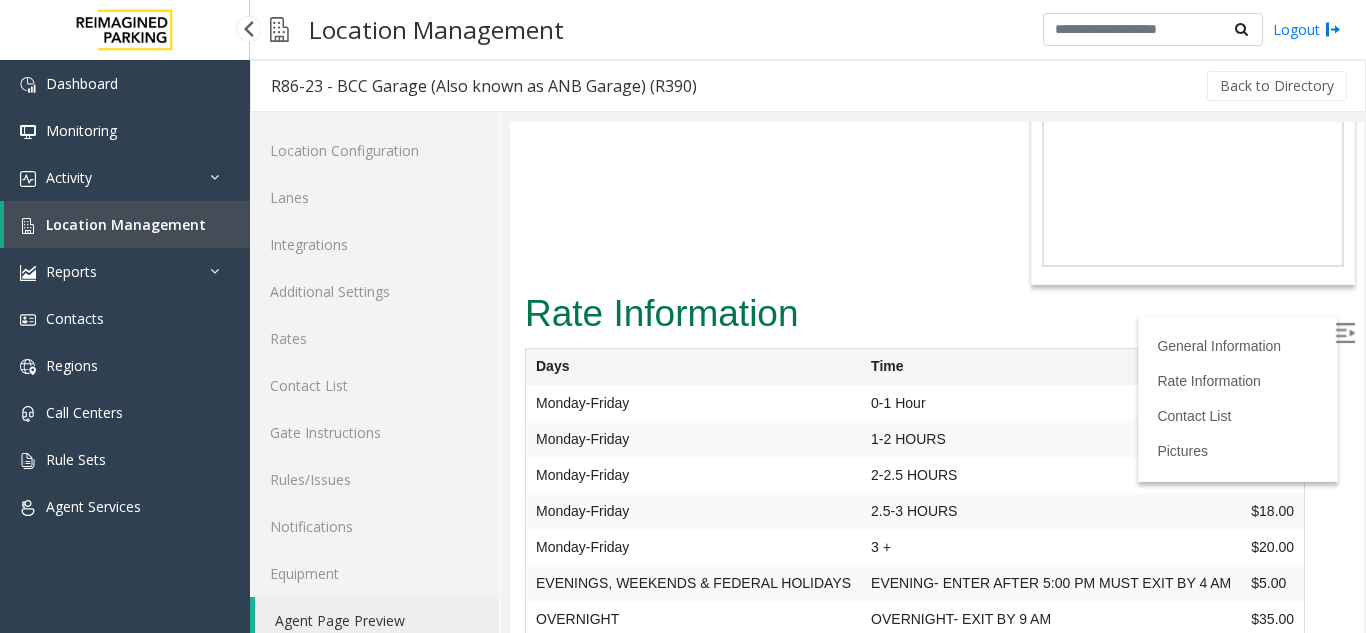click on "Location Management" at bounding box center [126, 224] 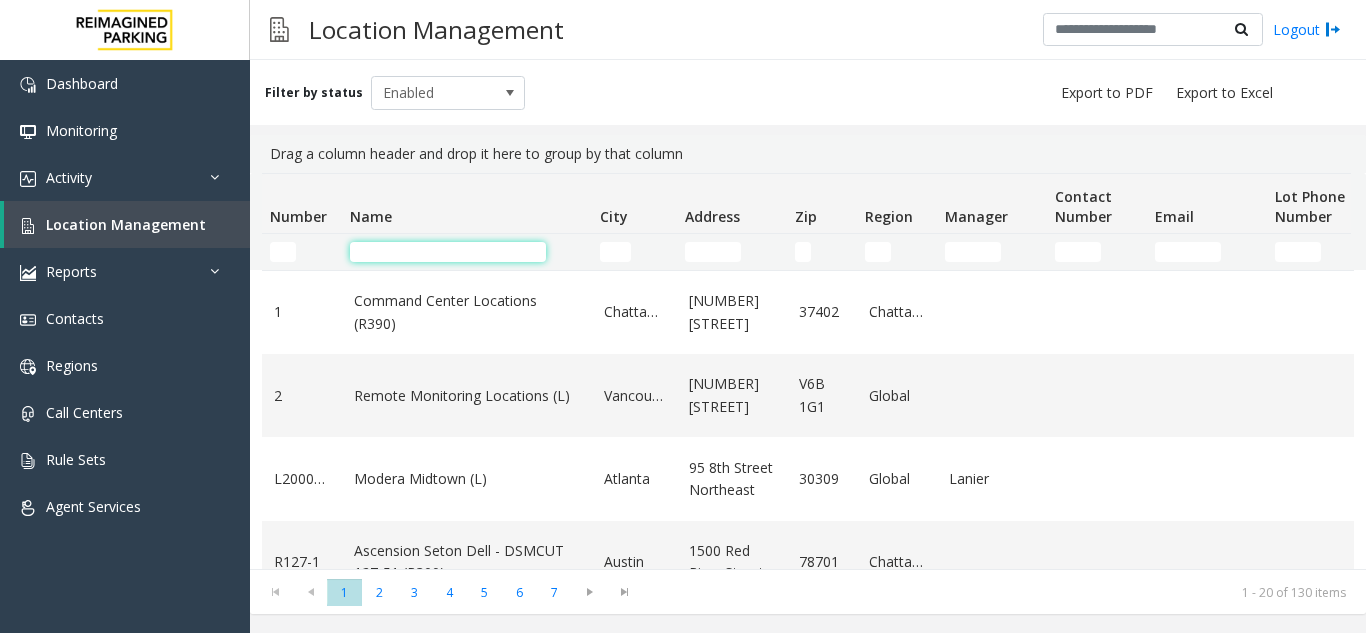click 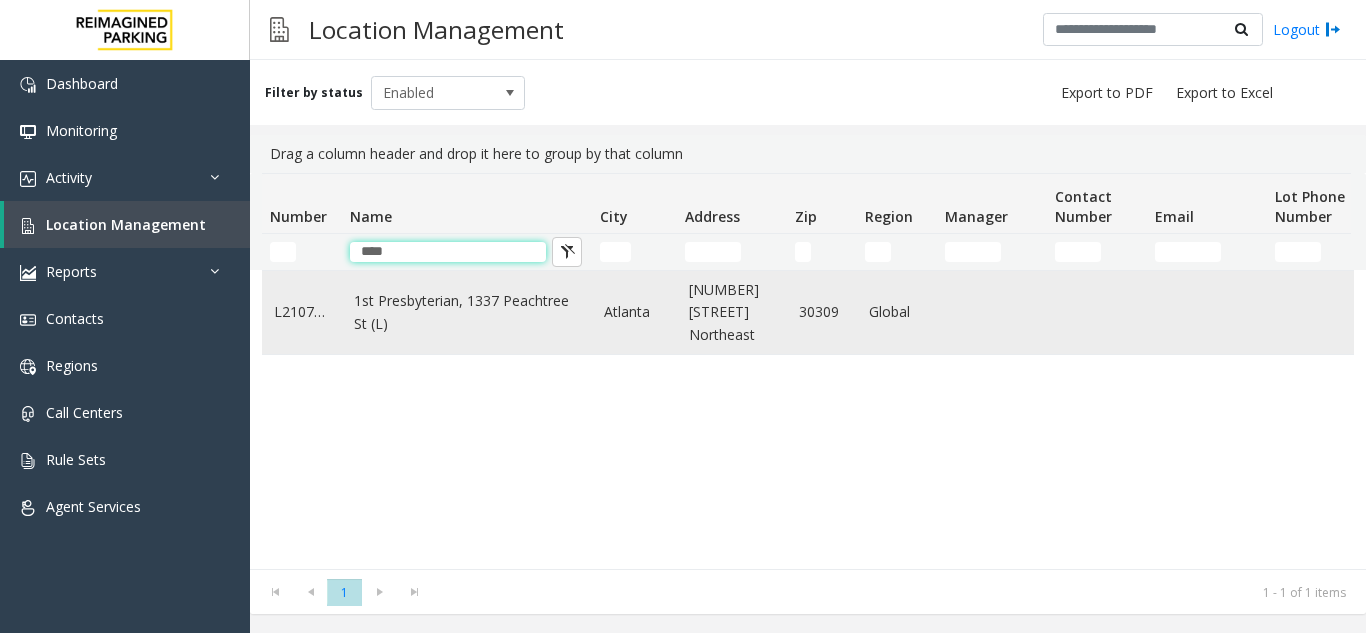 type on "****" 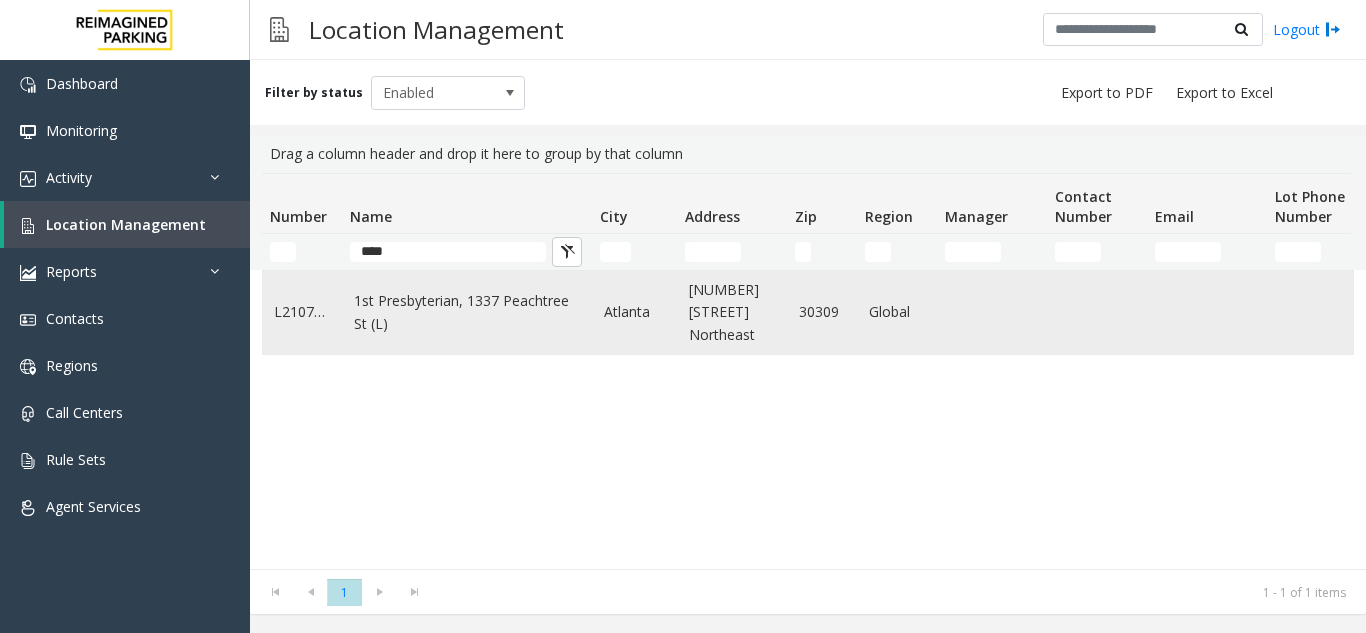 click on "1st Presbyterian, 1337 Peachtree St (L)" 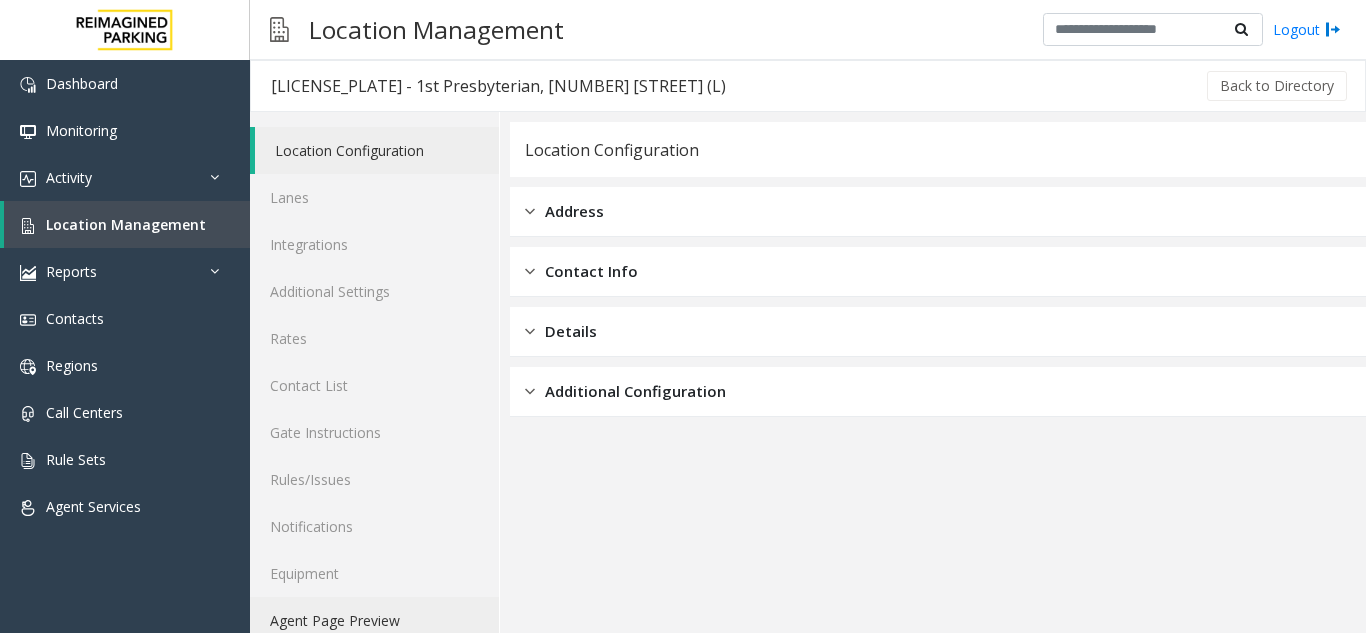 click on "Agent Page Preview" 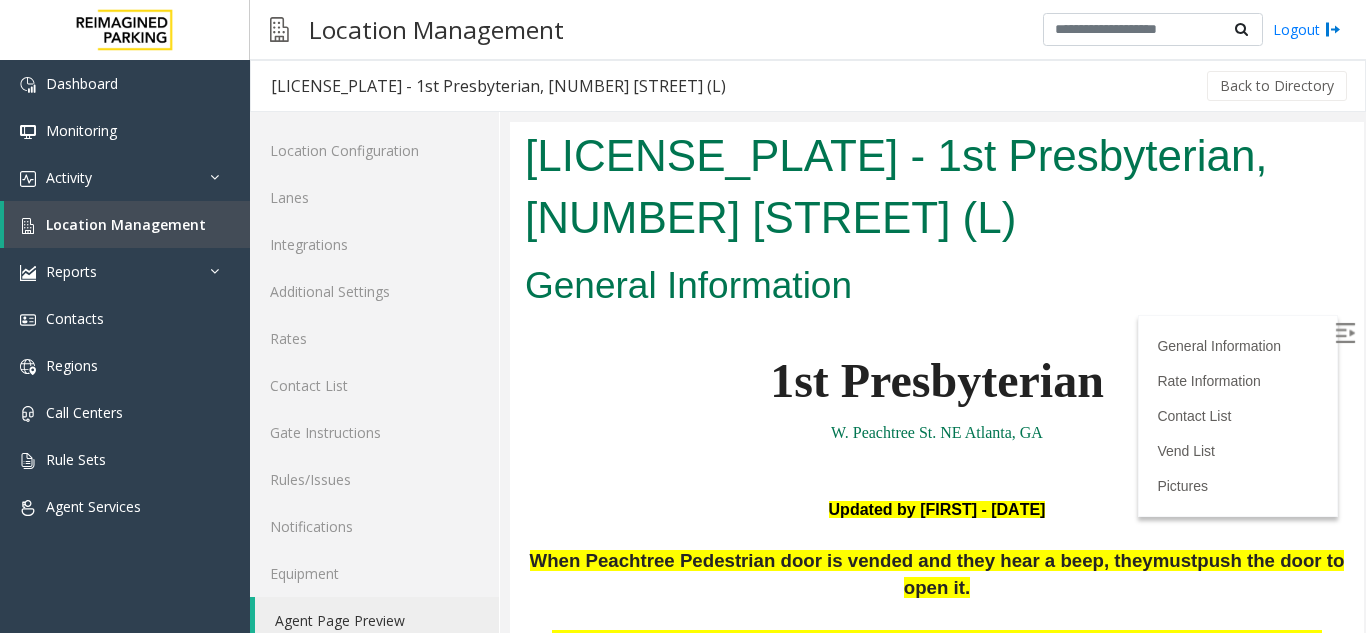 scroll, scrollTop: 0, scrollLeft: 0, axis: both 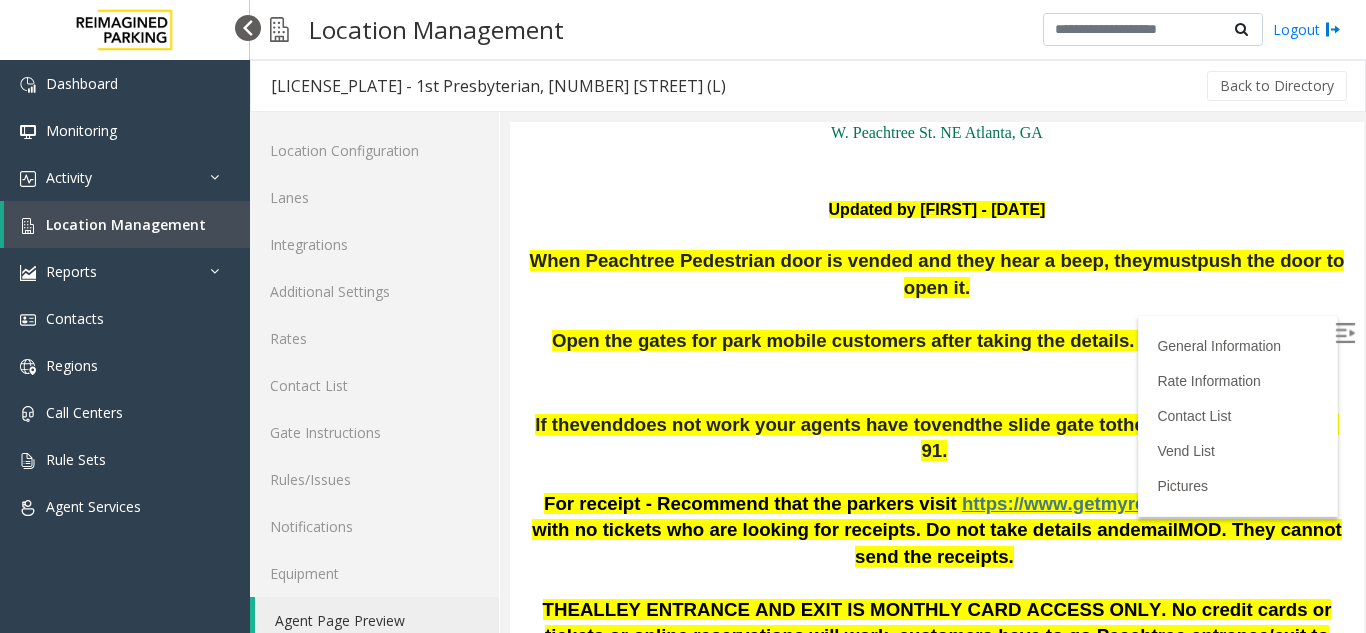 click at bounding box center [248, 28] 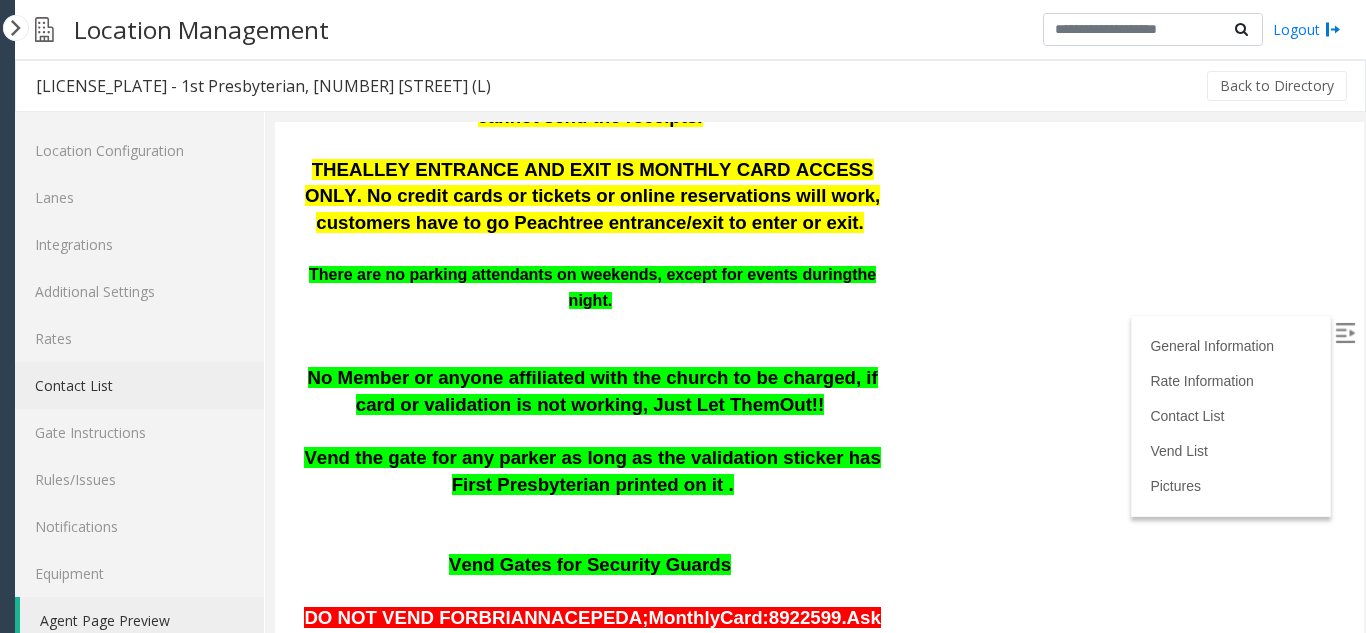 scroll, scrollTop: 900, scrollLeft: 0, axis: vertical 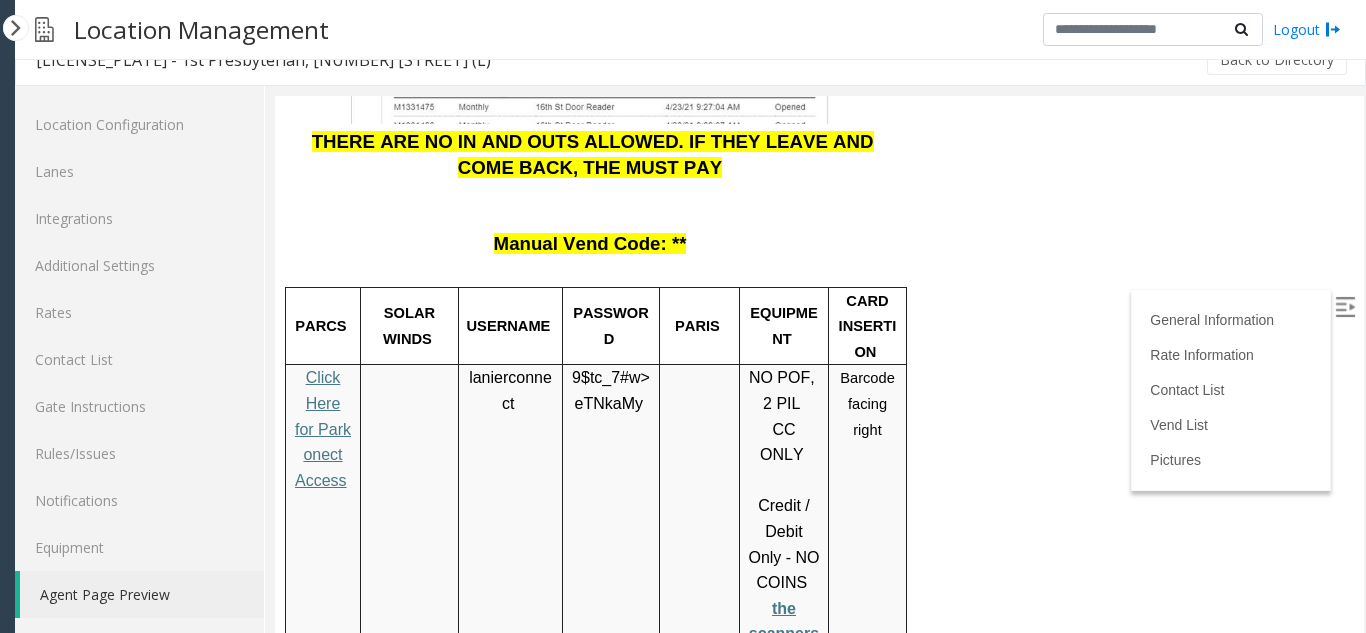 click on "the scanners" at bounding box center (784, 621) 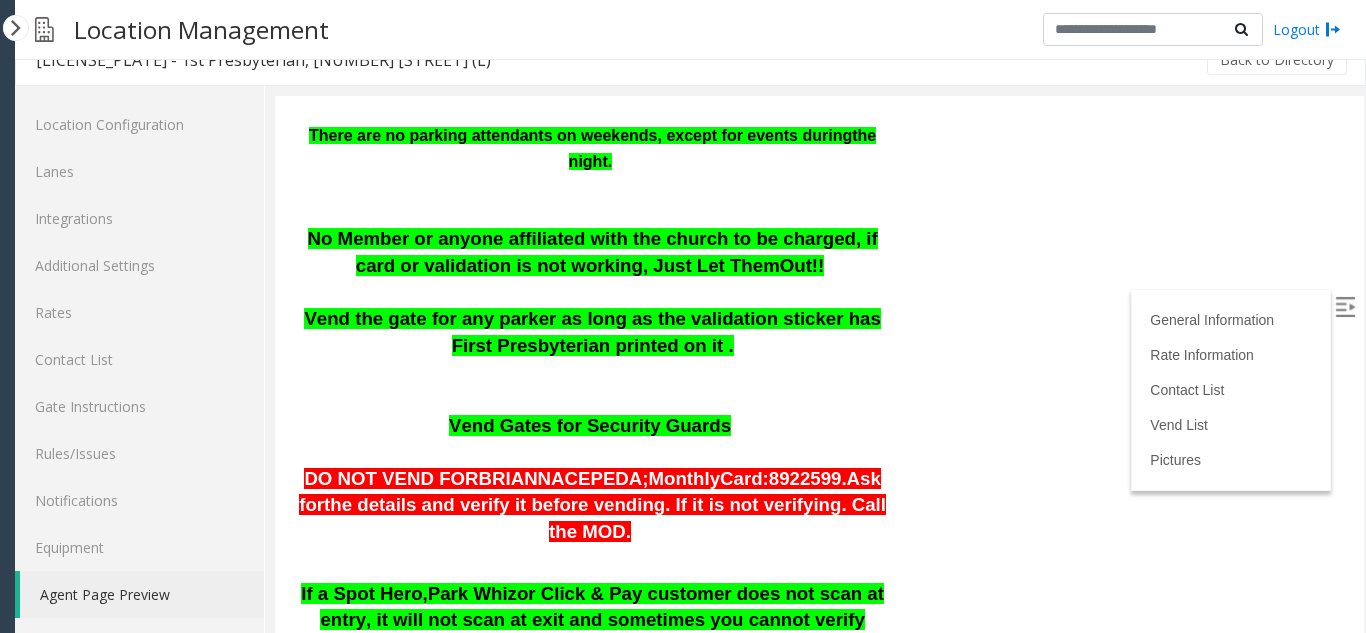 scroll, scrollTop: 1068, scrollLeft: 0, axis: vertical 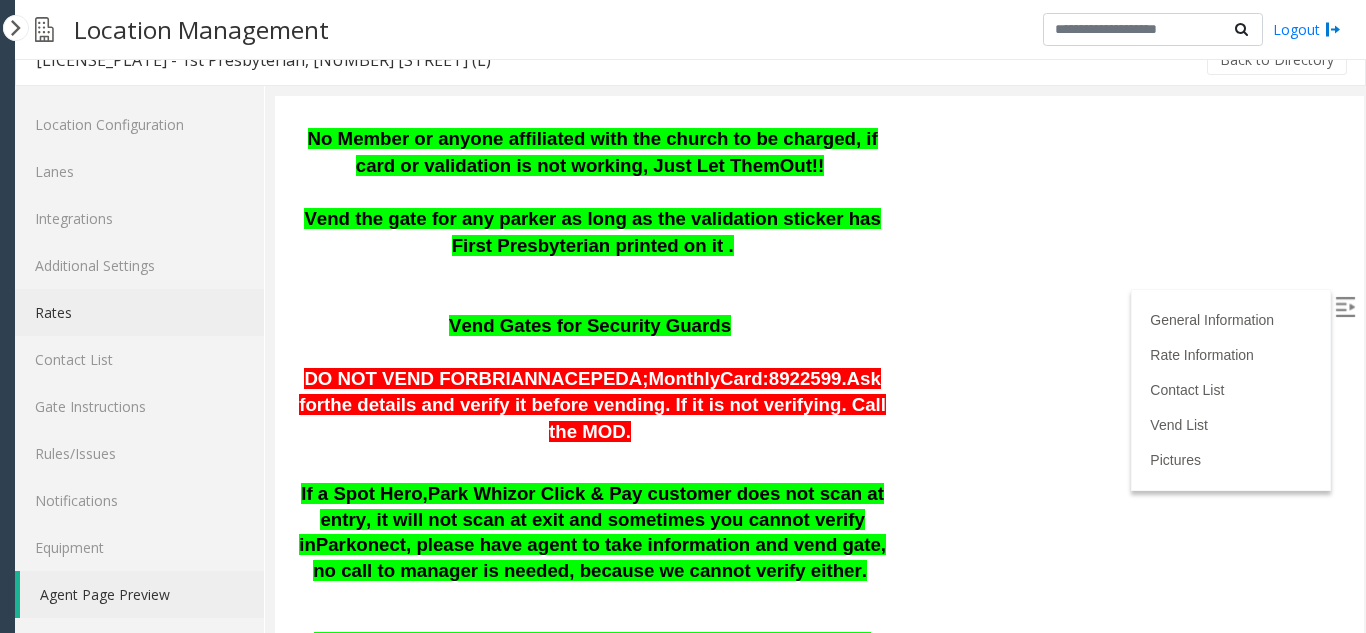 click on "Rates" 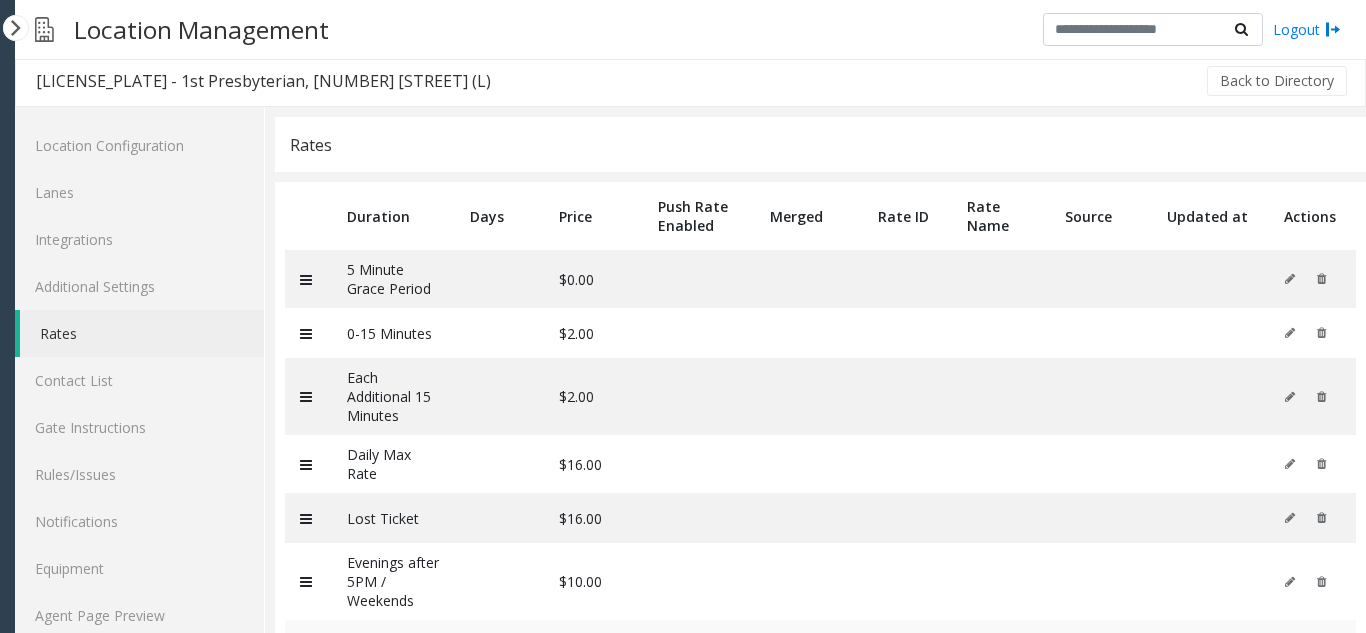 scroll, scrollTop: 0, scrollLeft: 0, axis: both 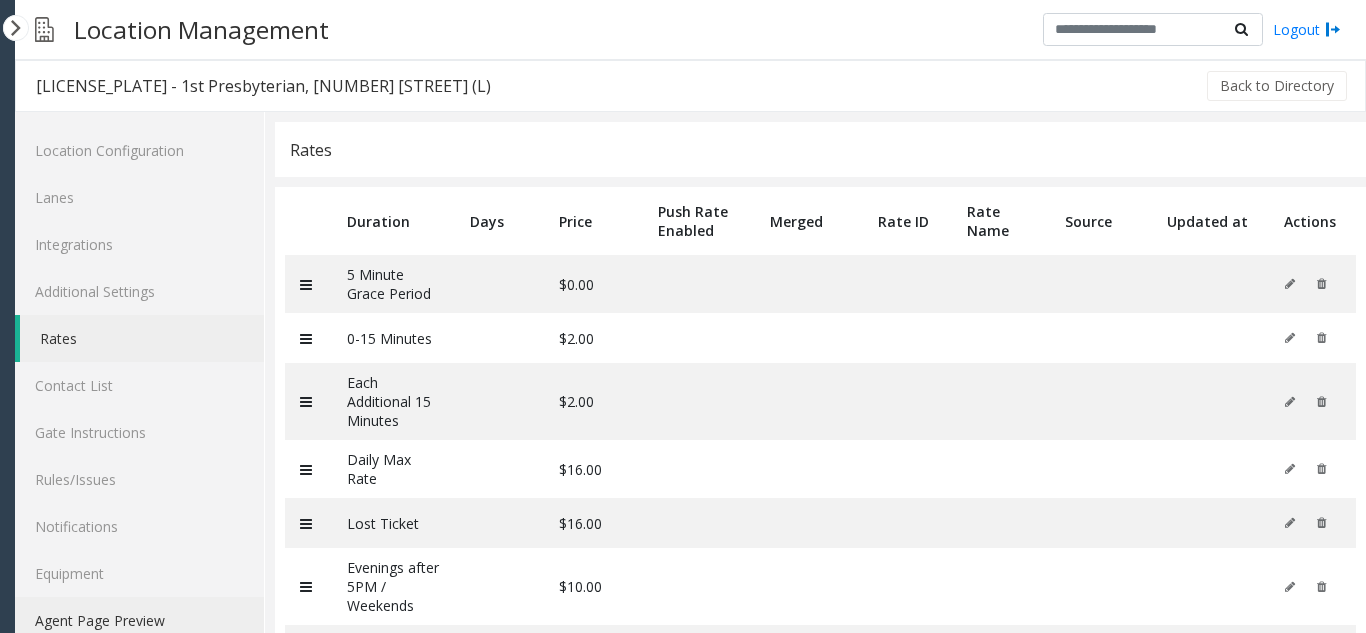 click on "Agent Page Preview" 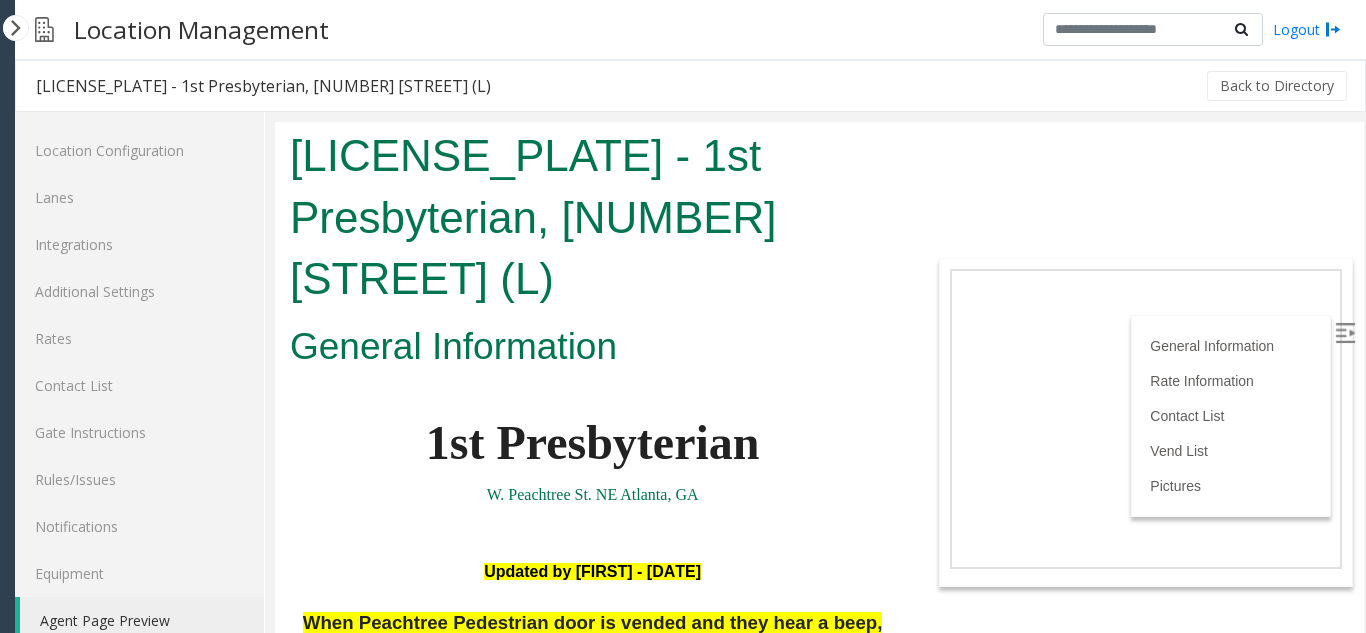 scroll, scrollTop: 0, scrollLeft: 0, axis: both 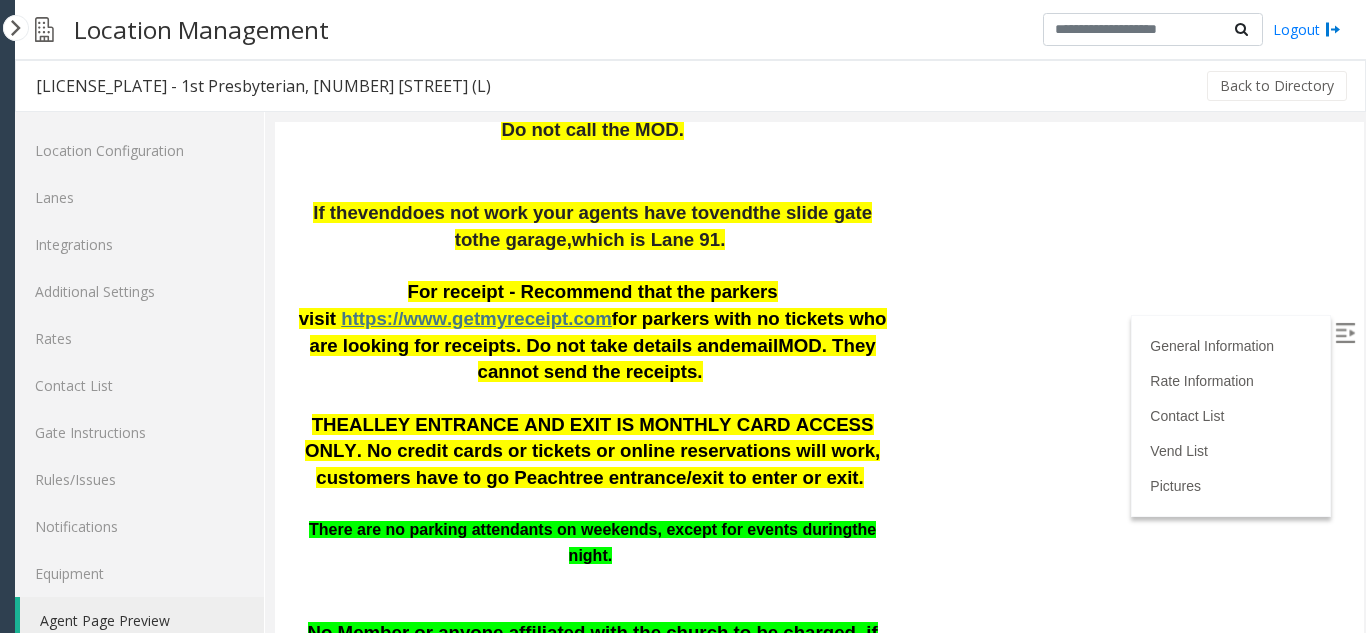click at bounding box center [1347, 336] 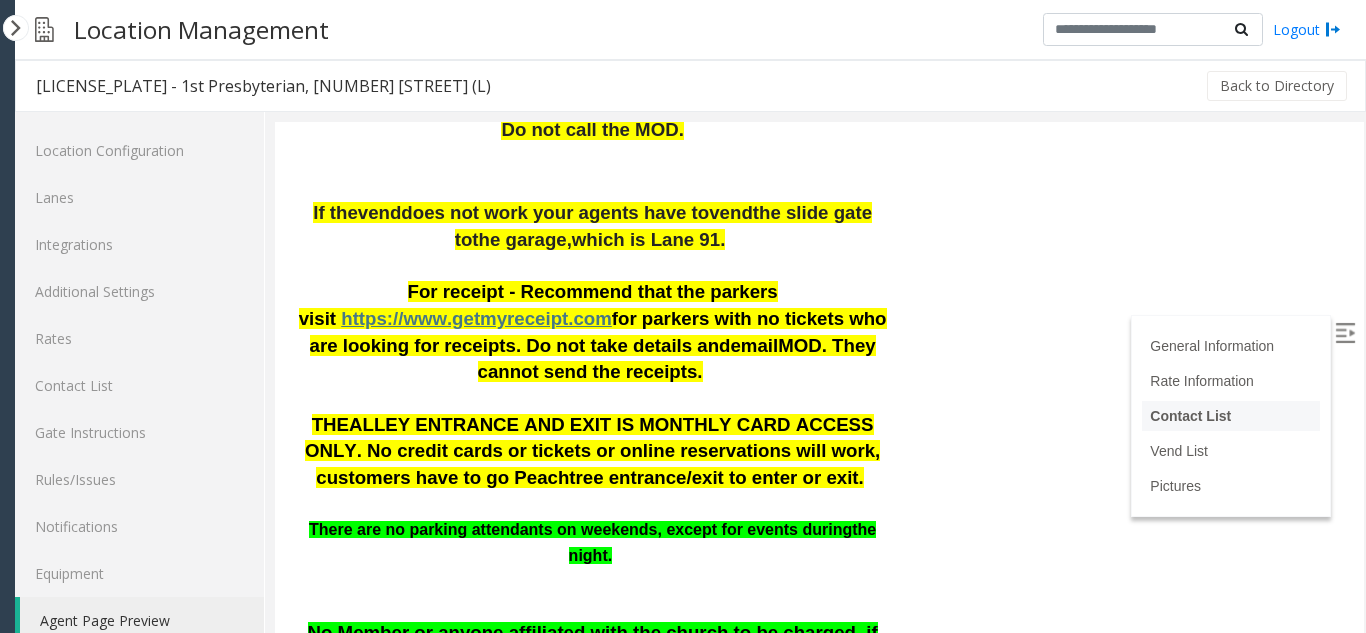 click on "Contact List" at bounding box center (1231, 416) 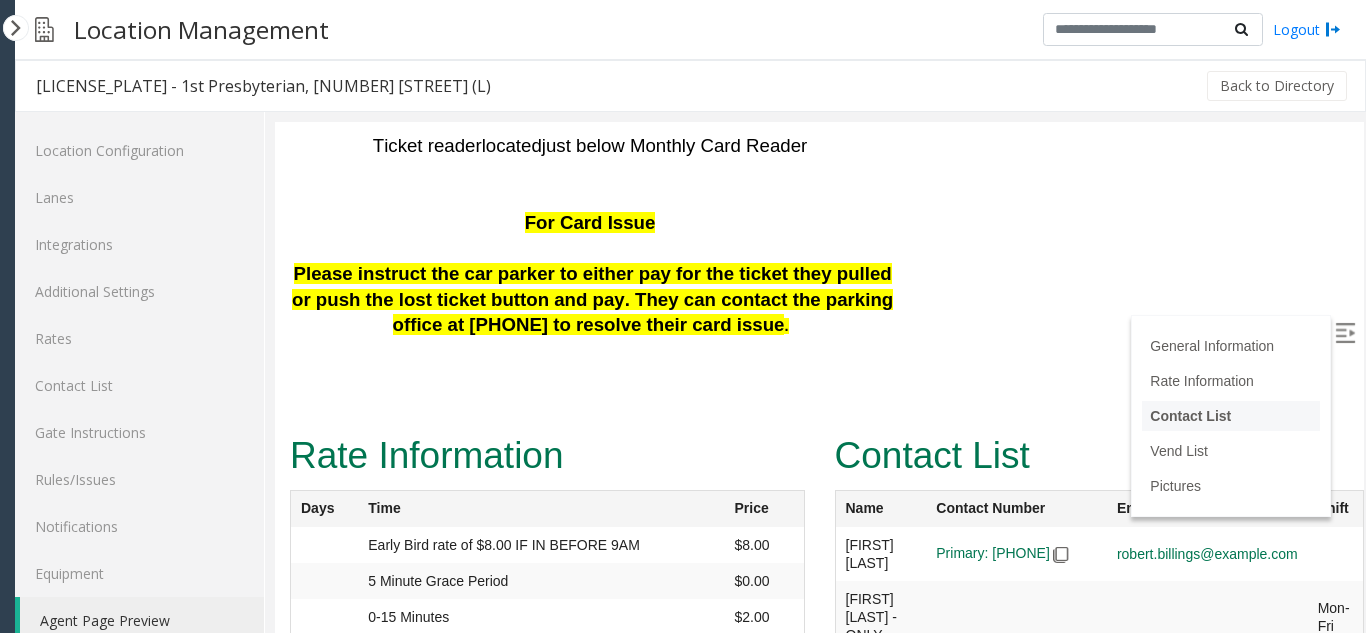 scroll, scrollTop: 26, scrollLeft: 0, axis: vertical 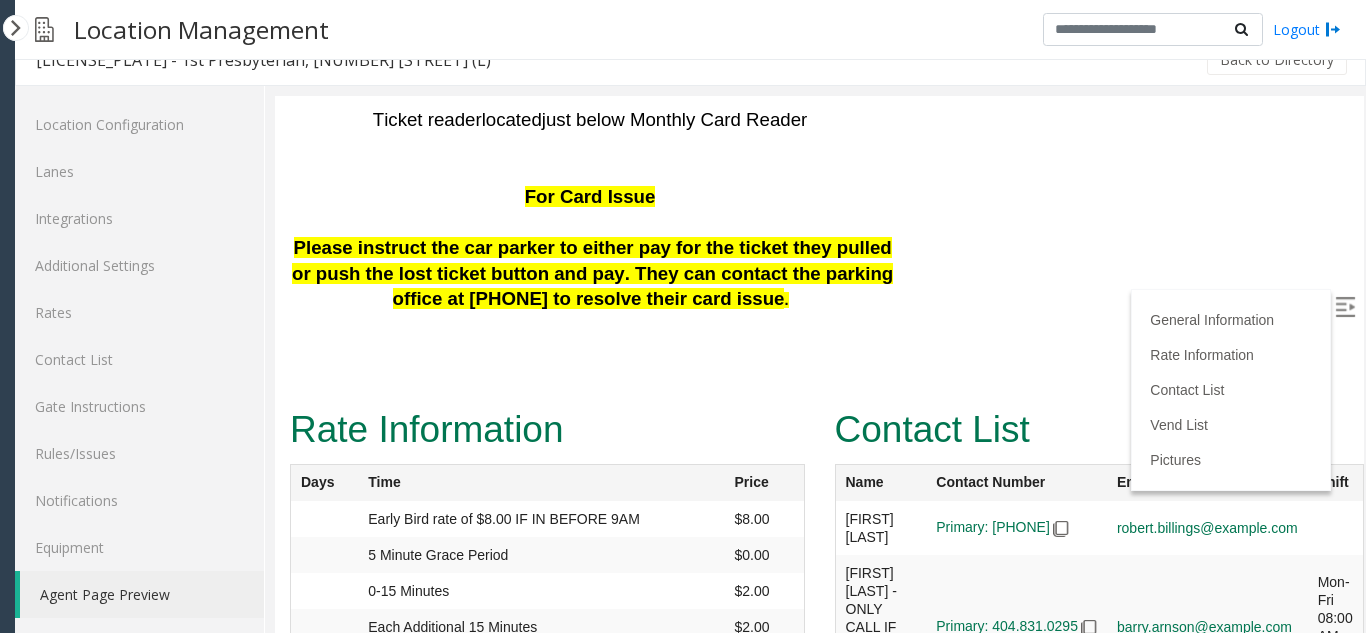 click on "L21078200 - 1st Presbyterian, 1337 Peachtree St (L)
General Information
1st Presbyterian W. Peachtree St. NE Atlanta, GA   Updated by Harmeet - 07 June'25 When Peachtree Pedestrian door is vended and they hear a beep, they  must  push the door to open it.  Open the gates for park mobile customers after taking the details. Do not call the MOD.   If the  vend  does not work your agents have to  vend  the slide gate to  the garage,  which is Lane 91.     For receipt - Recommend that the parkers visit   https://www.getmyreceipt.com  for parkers with no tickets who are looking for receipts. Do not take details and  email  MOD. They cannot send the receipts.     THE  ALLEY ENTRANCE AND EXIT IS MONTHLY CARD ACCESS ONLY. No credit cards or tickets or online reservations will work, customers have to go Peachtree entrance/exit to enter or exit.     There are no parking attendants on weekends, except for events during  the night .     Out!!       BRIANNA" at bounding box center [819, -5769] 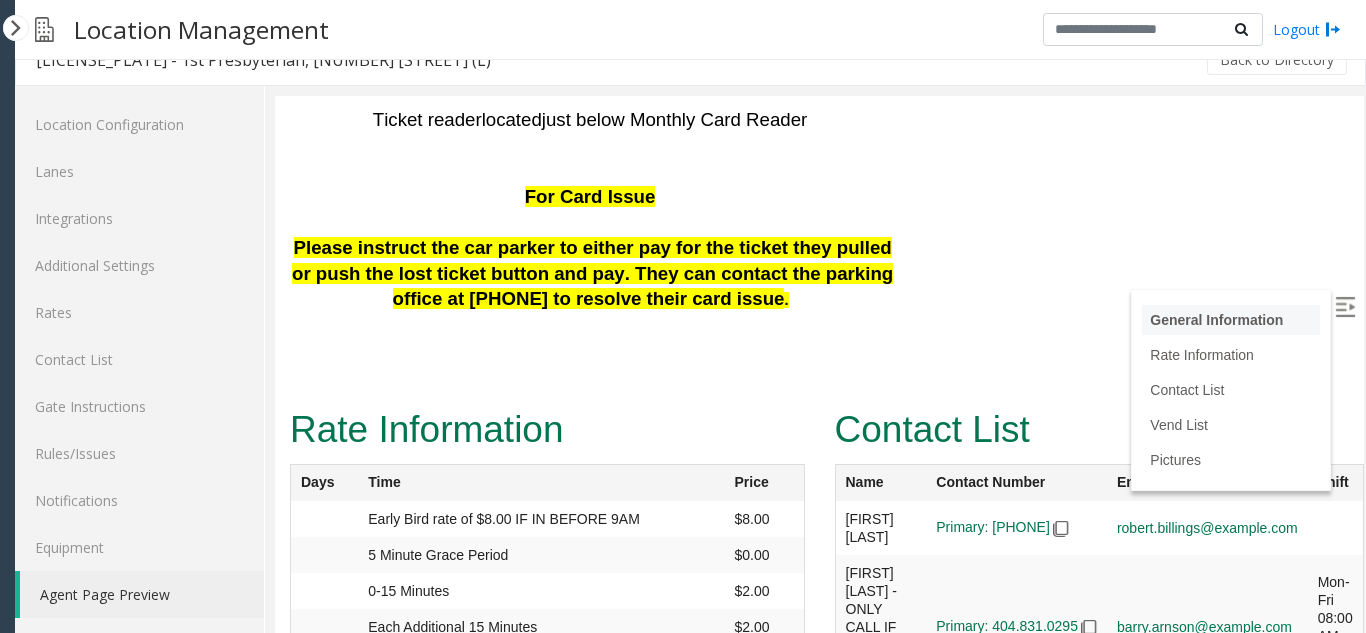 click on "General Information" at bounding box center (1231, 320) 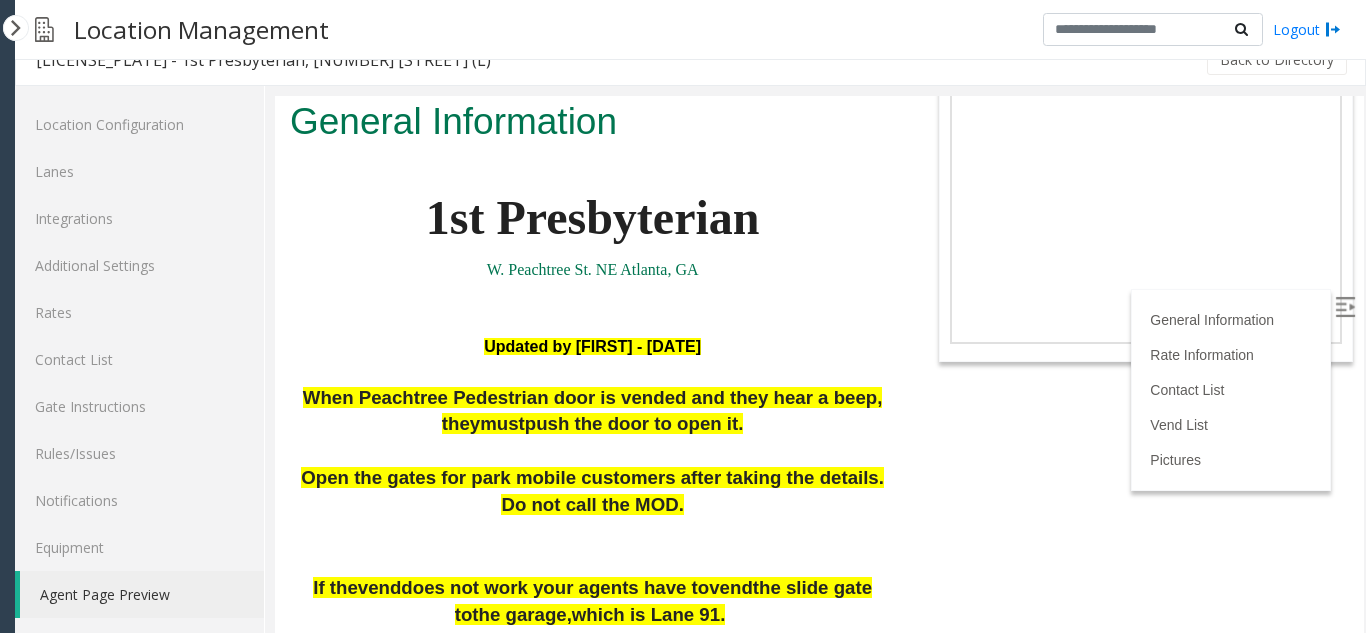 click at bounding box center [1345, 307] 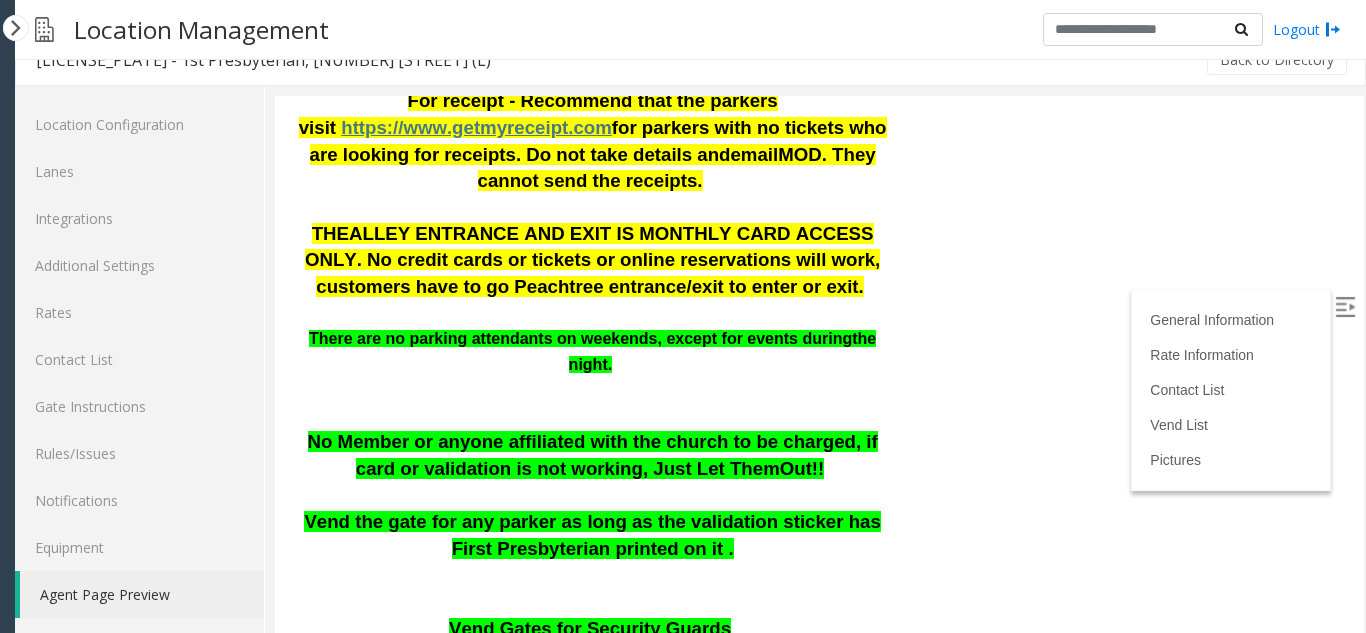 scroll, scrollTop: 900, scrollLeft: 15, axis: both 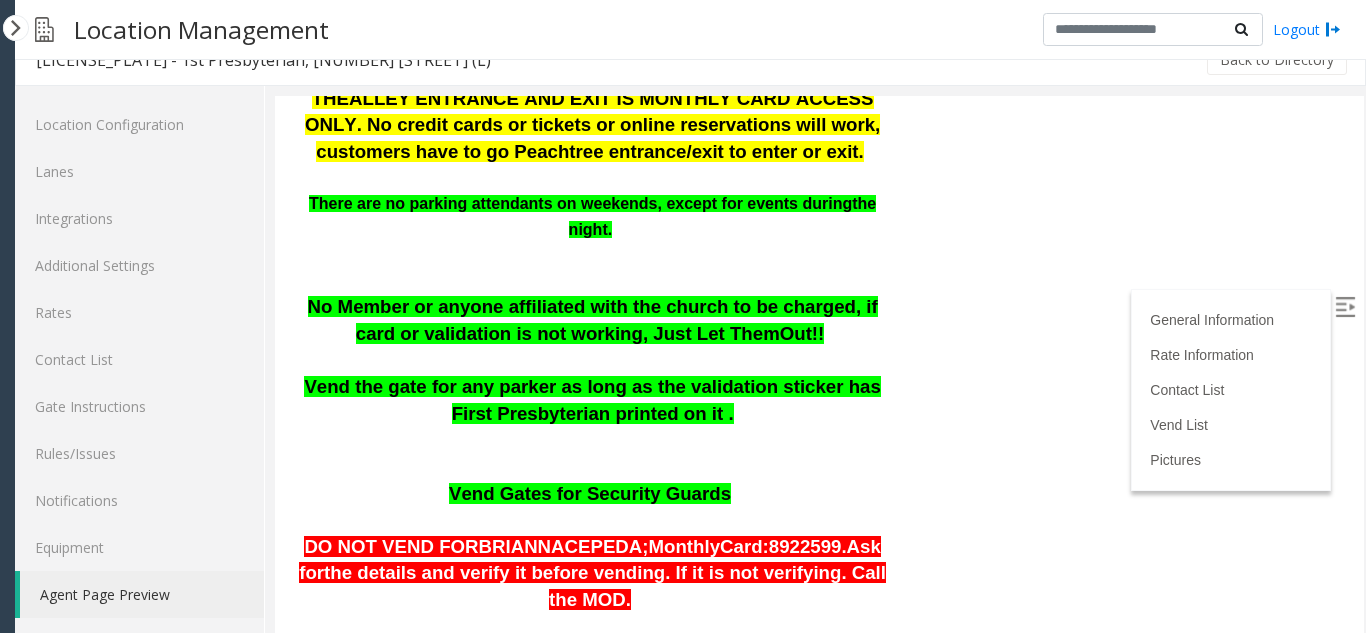 click on "L21078200 - 1st Presbyterian, 1337 Peachtree St (L)
General Information
1st Presbyterian W. Peachtree St. NE Atlanta, GA   Updated by Harmeet - 07 June'25 When Peachtree Pedestrian door is vended and they hear a beep, they  must  push the door to open it.  Open the gates for park mobile customers after taking the details. Do not call the MOD.   If the  vend  does not work your agents have to  vend  the slide gate to  the garage,  which is Lane 91.     For receipt - Recommend that the parkers visit   https://www.getmyreceipt.com  for parkers with no tickets who are looking for receipts. Do not take details and  email  MOD. They cannot send the receipts.     THE  ALLEY ENTRANCE AND EXIT IS MONTHLY CARD ACCESS ONLY. No credit cards or tickets or online reservations will work, customers have to go Peachtree entrance/exit to enter or exit.     There are no parking attendants on weekends, except for events during  the night .     Out!!       BRIANNA" at bounding box center (819, -536) 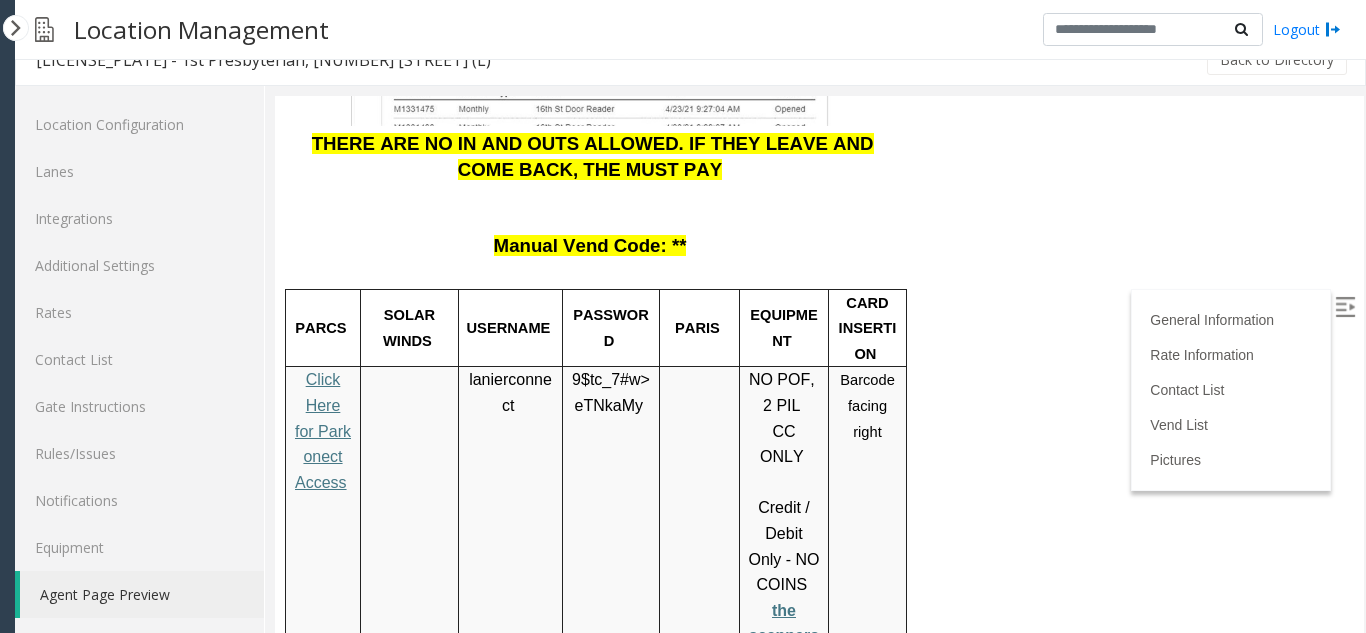 scroll, scrollTop: 3000, scrollLeft: 15, axis: both 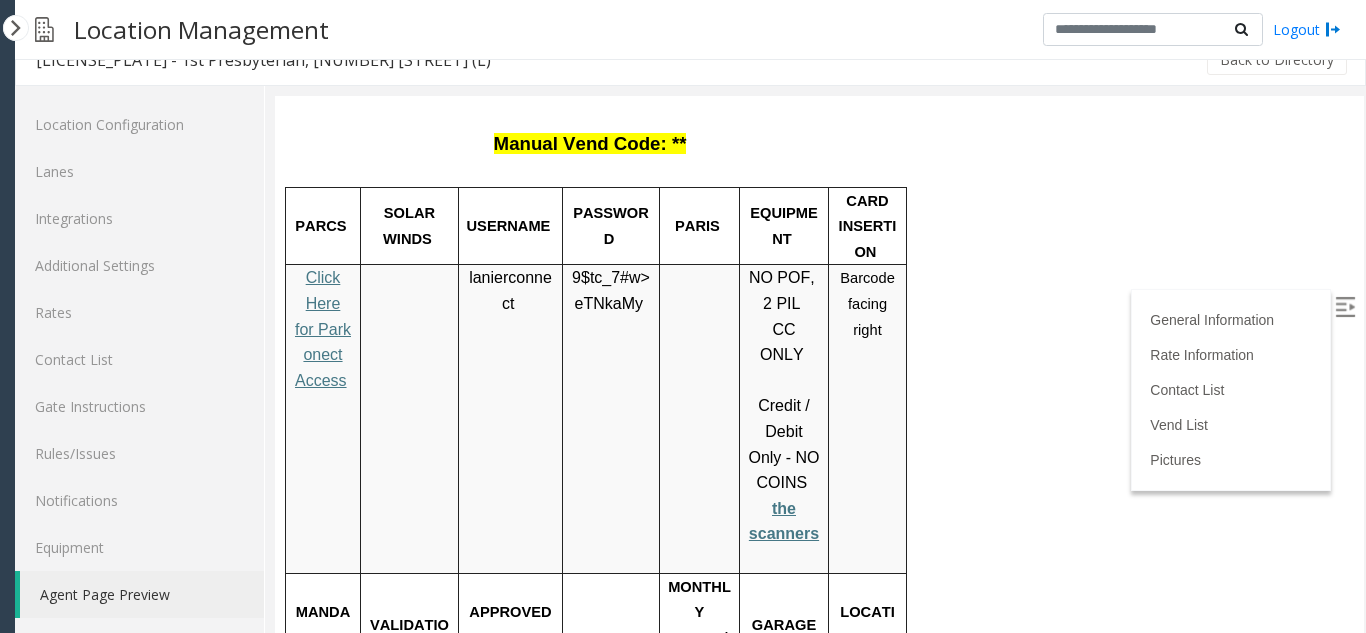 click on "Click Here for Parkonect Access" at bounding box center (323, 328) 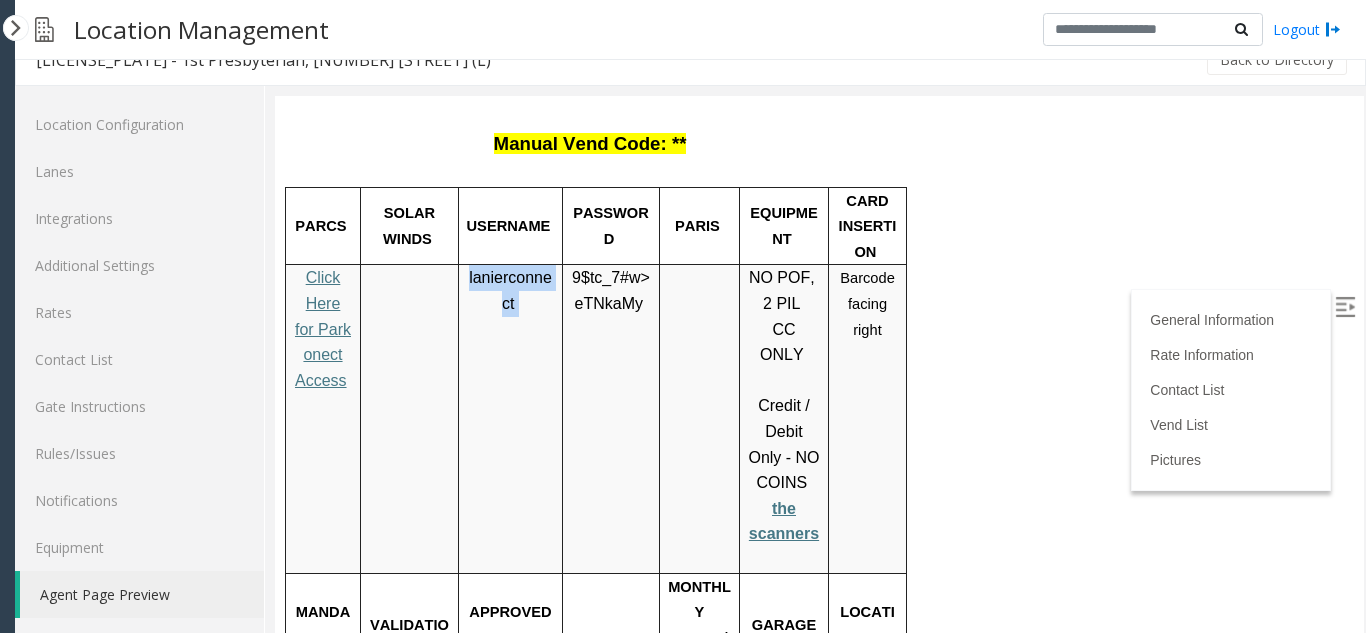 click on "lanierconnect" at bounding box center (510, 291) 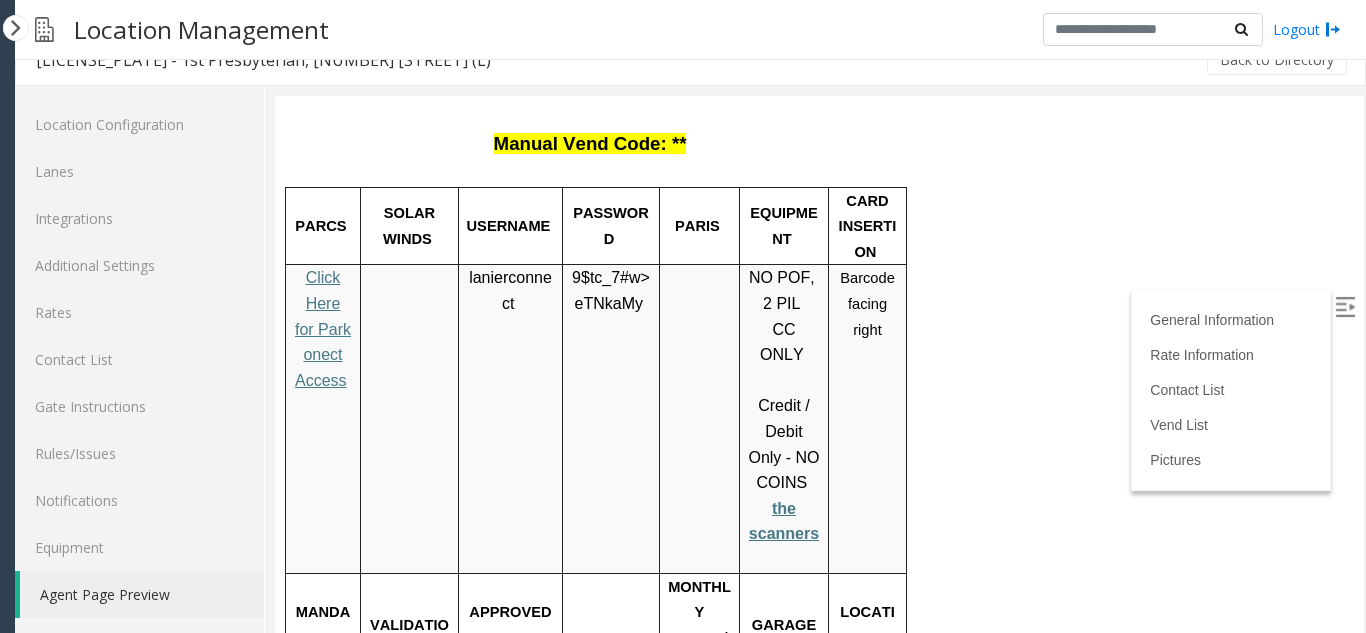 click on "eTNkaMy" at bounding box center [609, 304] 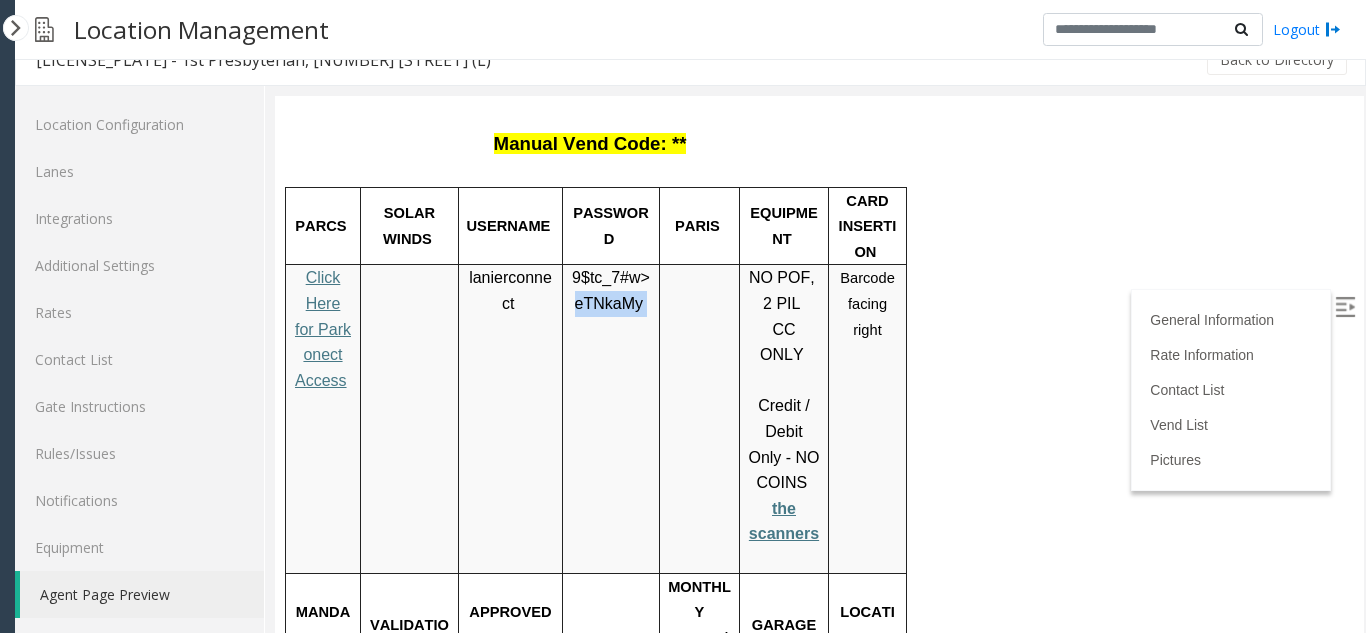 click on "eTNkaMy" at bounding box center (609, 304) 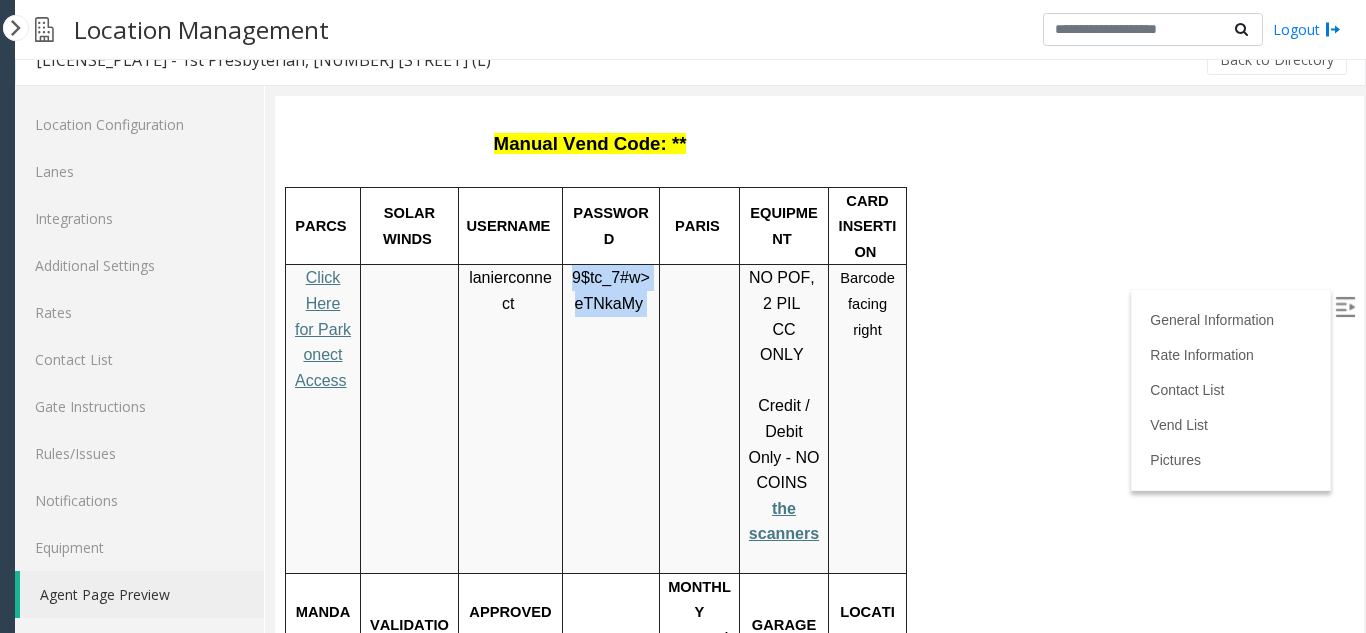 drag, startPoint x: 555, startPoint y: 171, endPoint x: 632, endPoint y: 189, distance: 79.07591 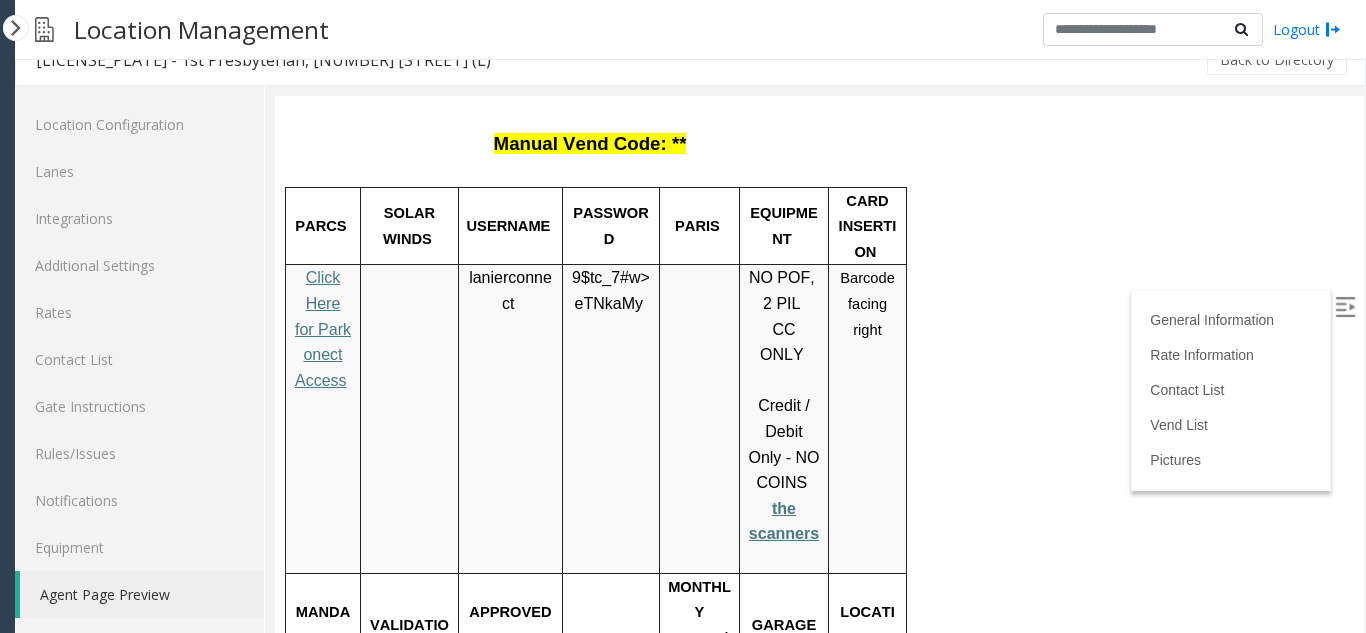 click on "Click Here for Parkonect Access" at bounding box center (323, 328) 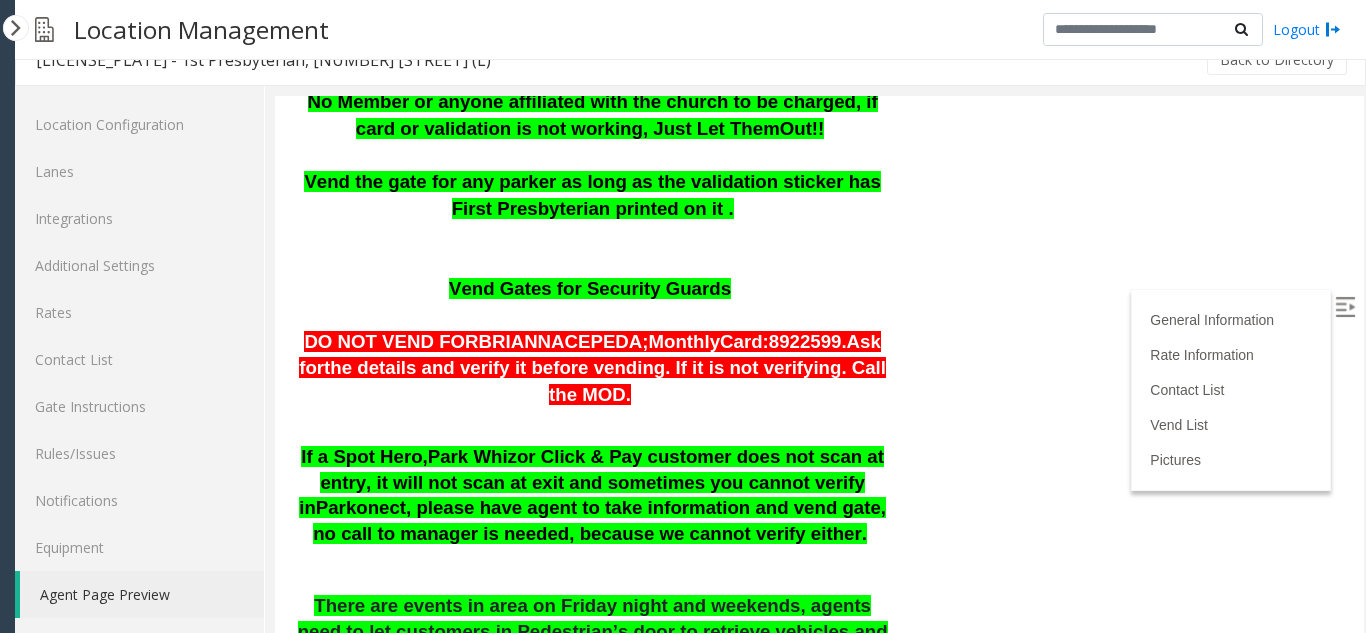 scroll, scrollTop: 1100, scrollLeft: 15, axis: both 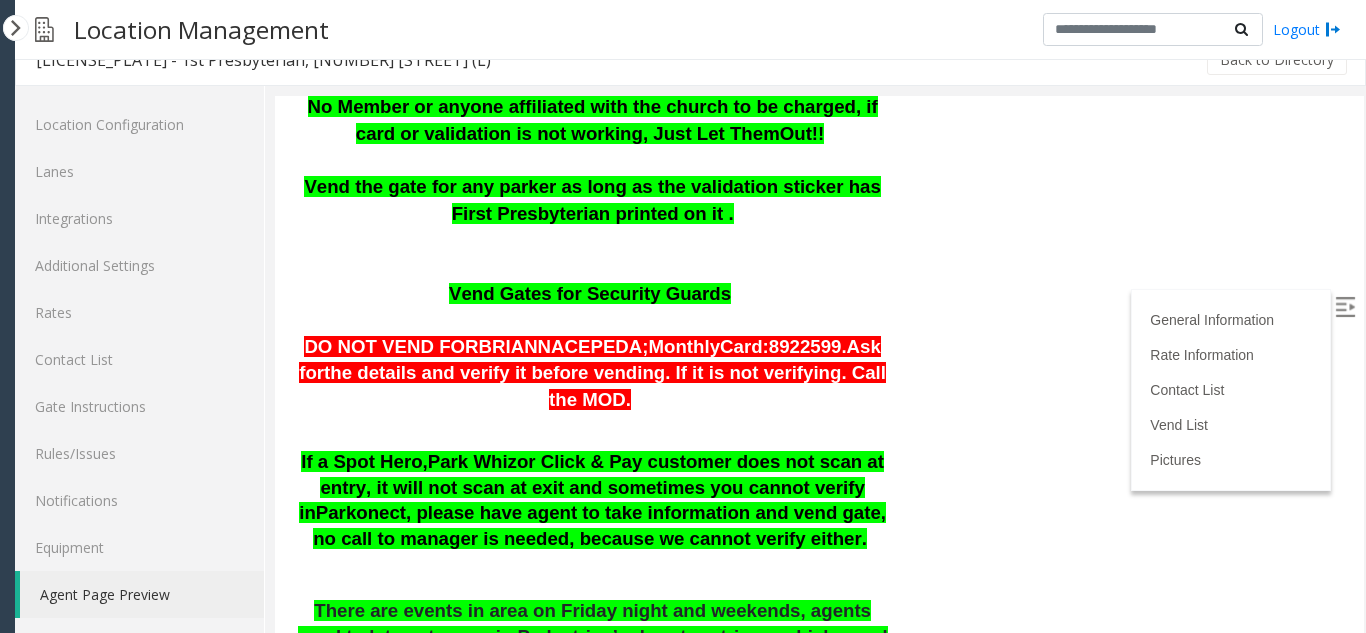 click on "Vend Gates for Security Guards" at bounding box center (592, 295) 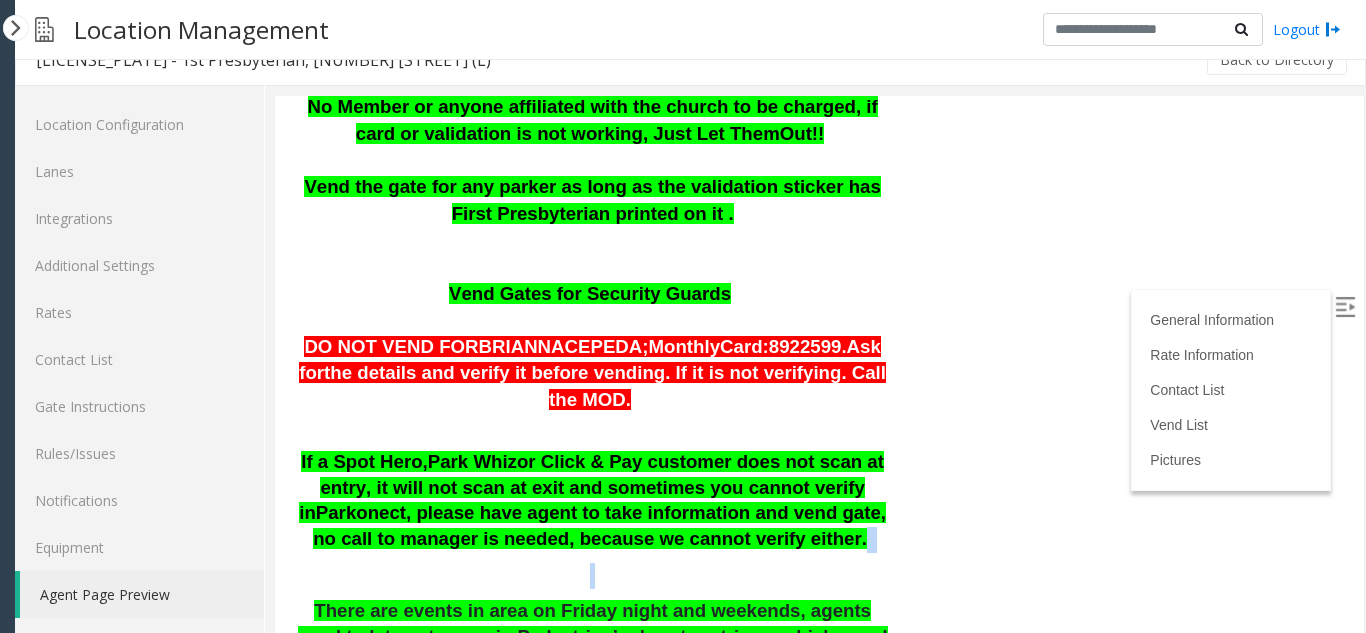 drag, startPoint x: 725, startPoint y: 510, endPoint x: 708, endPoint y: 535, distance: 30.232433 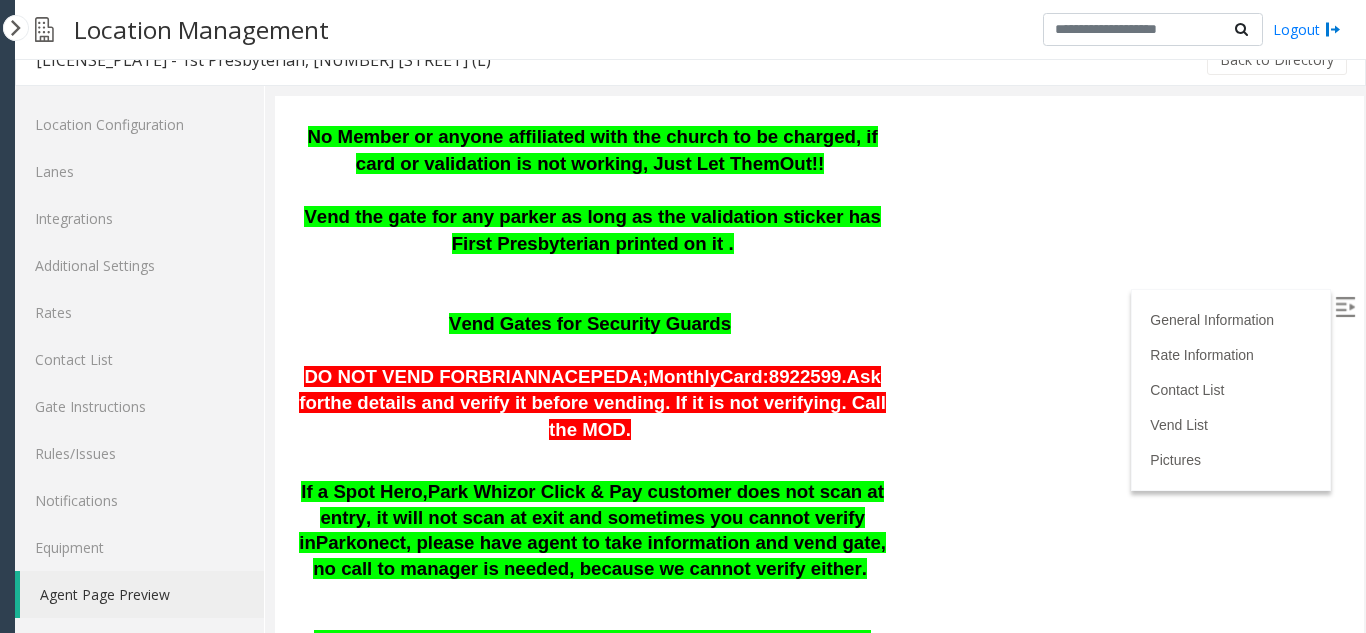 scroll, scrollTop: 1100, scrollLeft: 15, axis: both 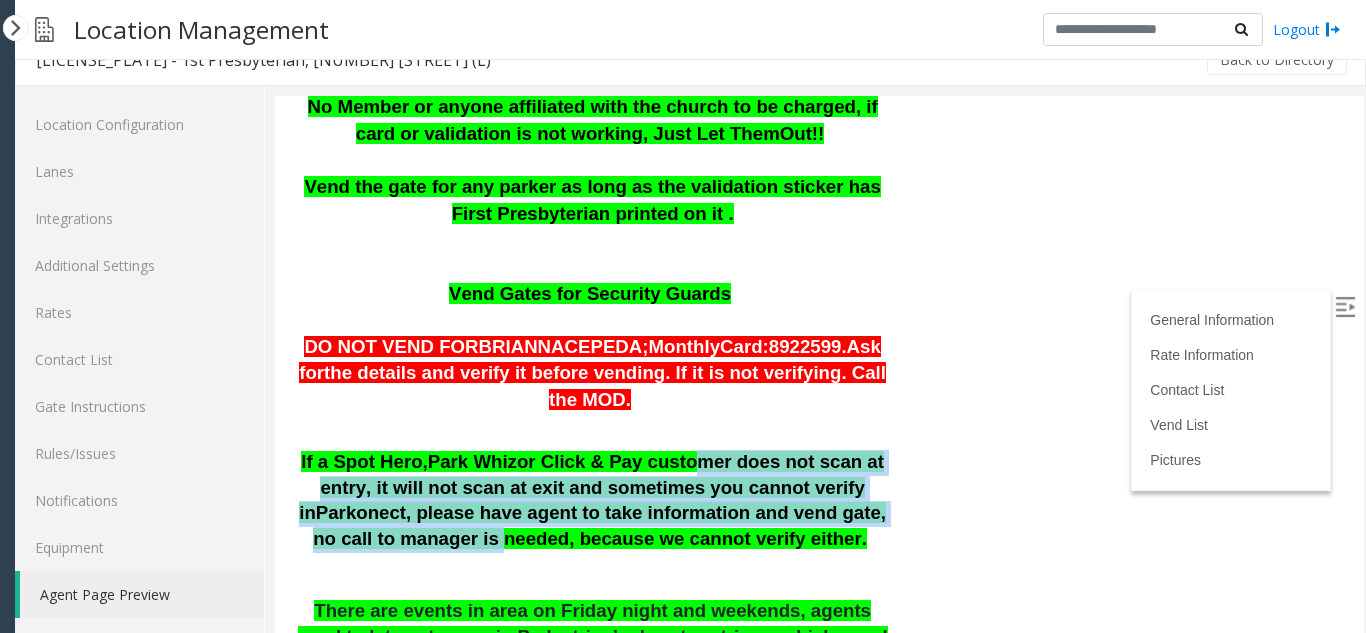 drag, startPoint x: 408, startPoint y: 515, endPoint x: 633, endPoint y: 431, distance: 240.16869 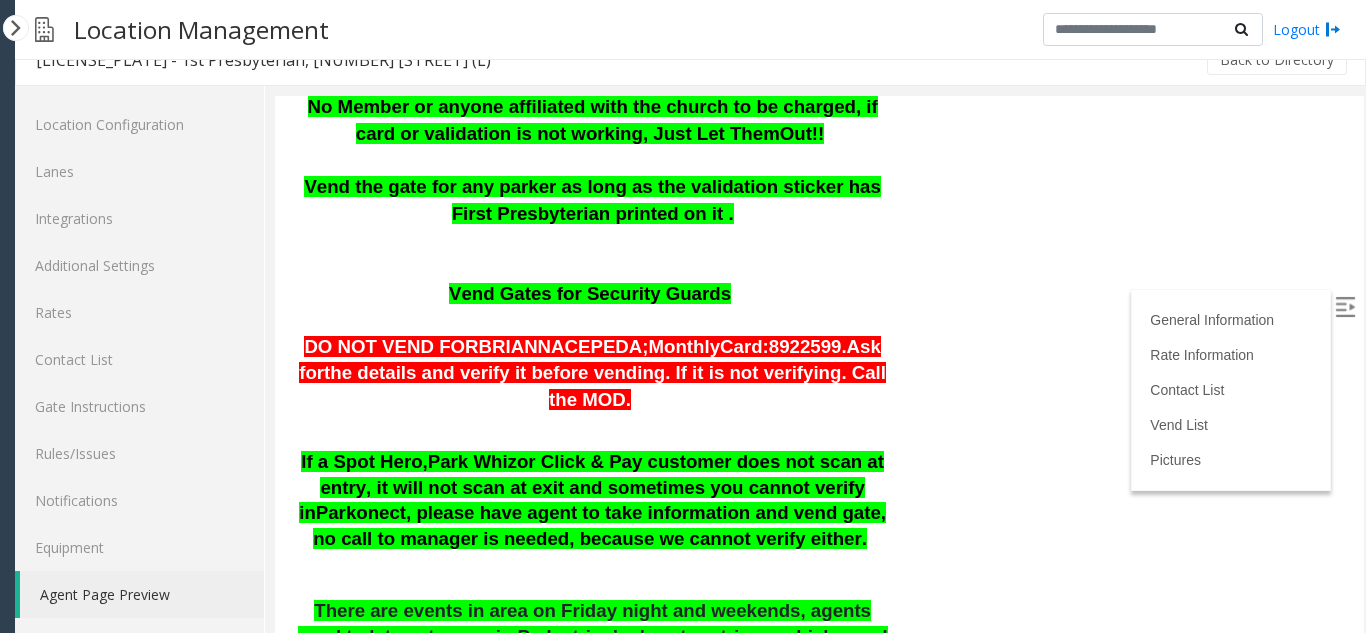 click on "L21078200 - 1st Presbyterian, 1337 Peachtree St (L)
General Information
1st Presbyterian W. Peachtree St. NE Atlanta, GA   Updated by Harmeet - 07 June'25 When Peachtree Pedestrian door is vended and they hear a beep, they  must  push the door to open it.  Open the gates for park mobile customers after taking the details. Do not call the MOD.   If the  vend  does not work your agents have to  vend  the slide gate to  the garage,  which is Lane 91.     For receipt - Recommend that the parkers visit   https://www.getmyreceipt.com  for parkers with no tickets who are looking for receipts. Do not take details and  email  MOD. They cannot send the receipts.     THE  ALLEY ENTRANCE AND EXIT IS MONTHLY CARD ACCESS ONLY. No credit cards or tickets or online reservations will work, customers have to go Peachtree entrance/exit to enter or exit.     There are no parking attendants on weekends, except for events during  the night .     Out!!       BRIANNA" at bounding box center (819, -736) 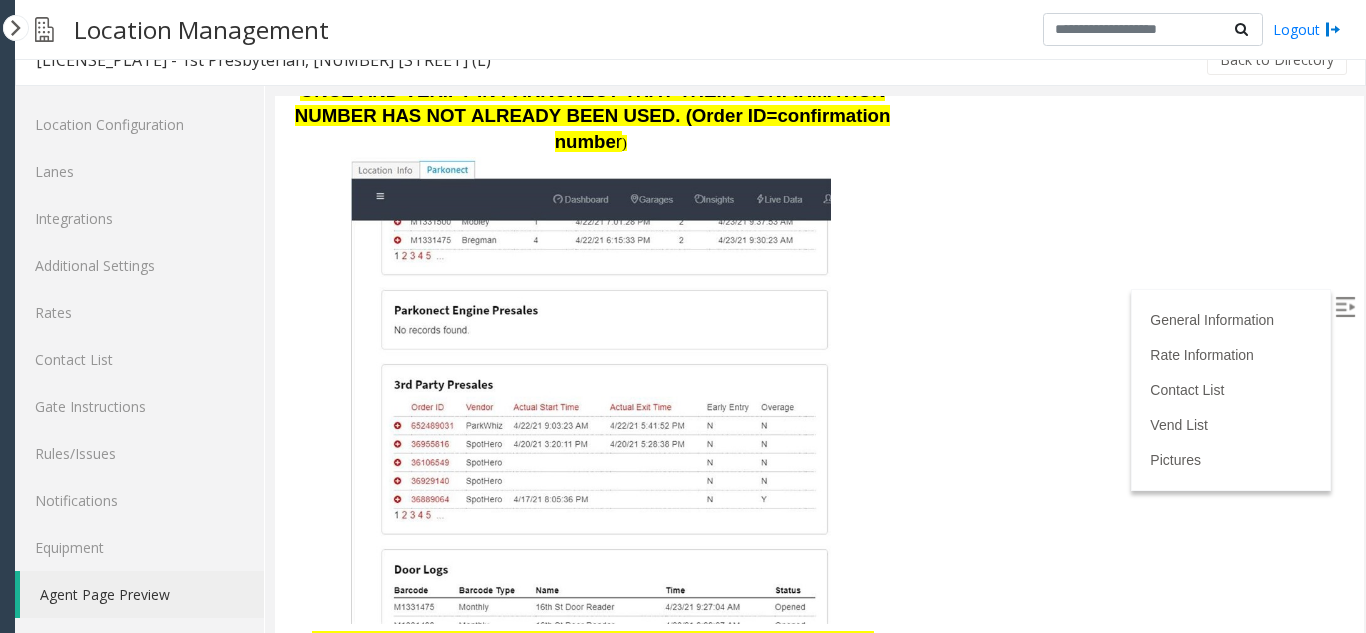 scroll, scrollTop: 2468, scrollLeft: 0, axis: vertical 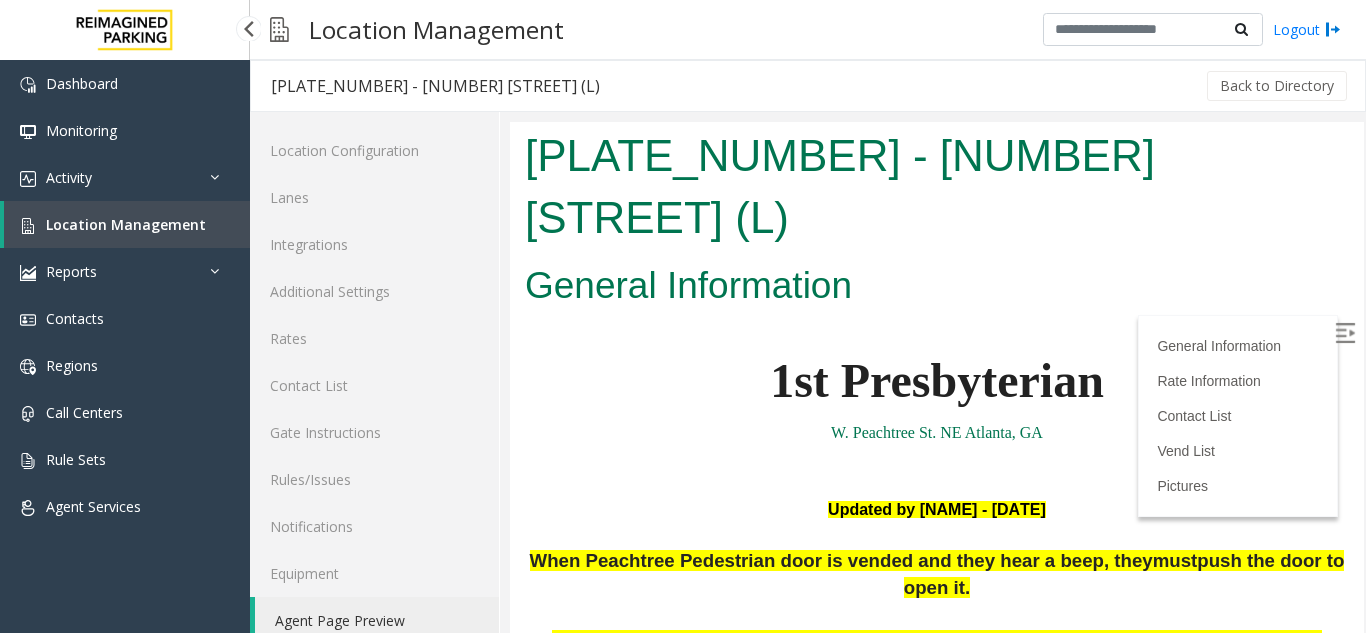 click on "Location Management" at bounding box center [127, 224] 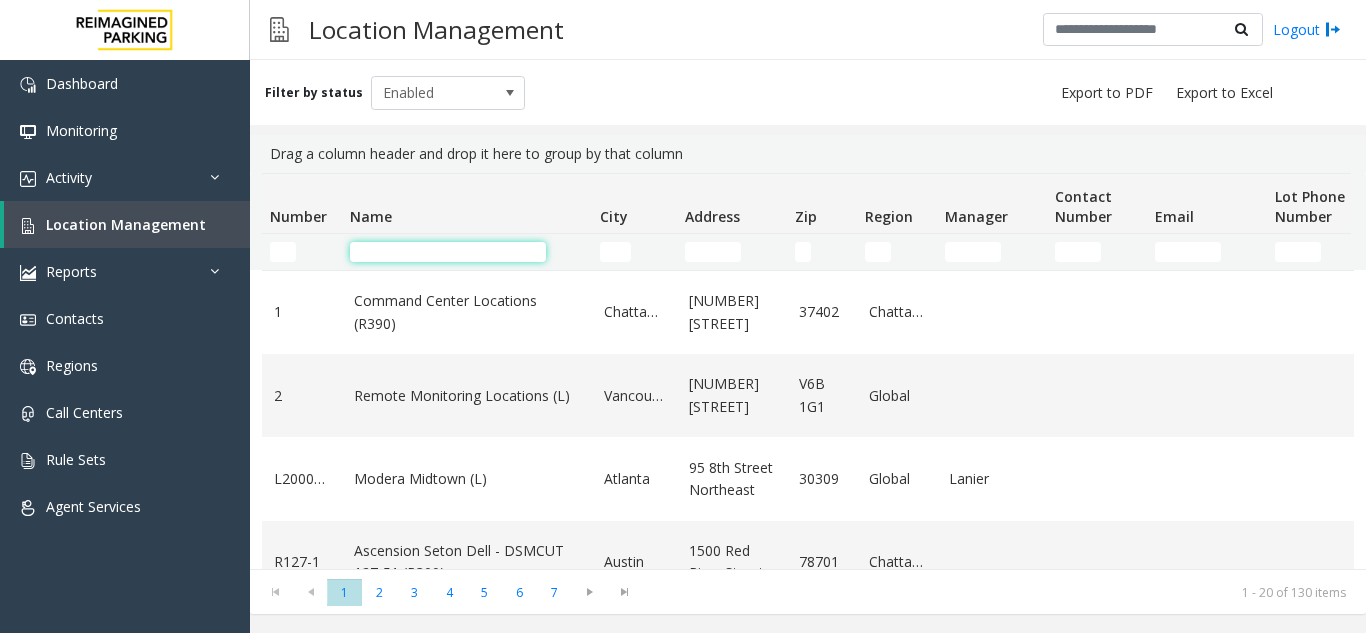 click 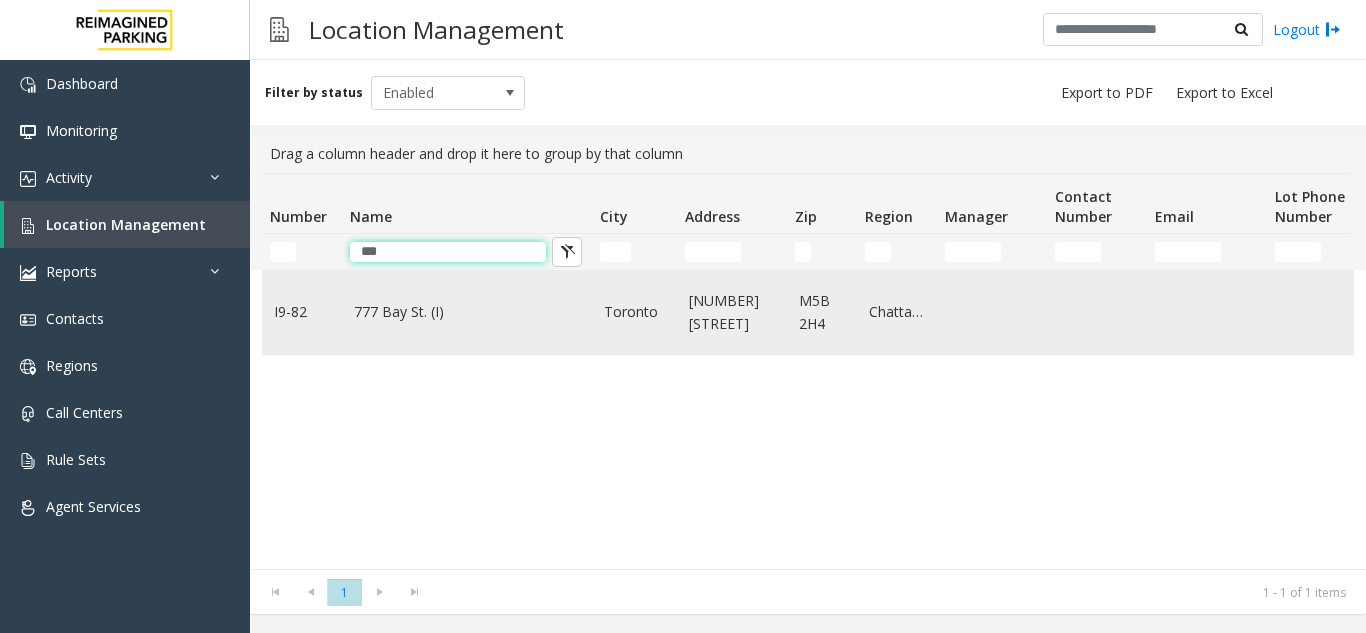 type on "***" 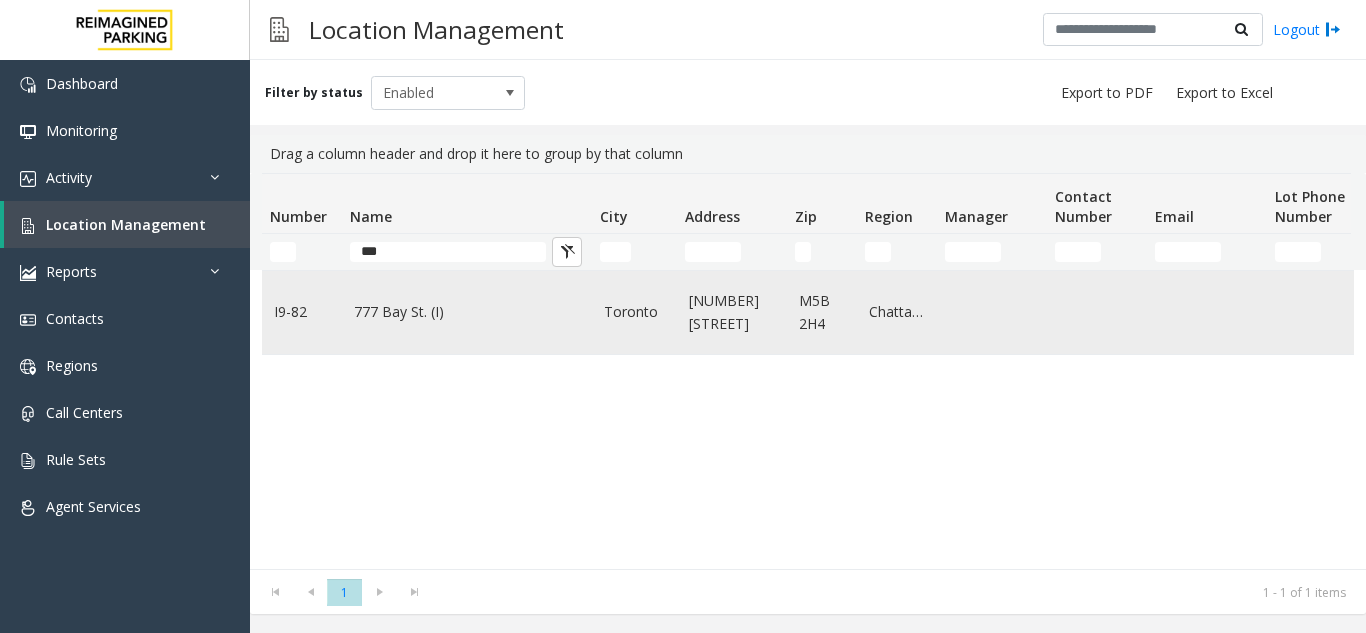 click on "777 Bay St. (I)" 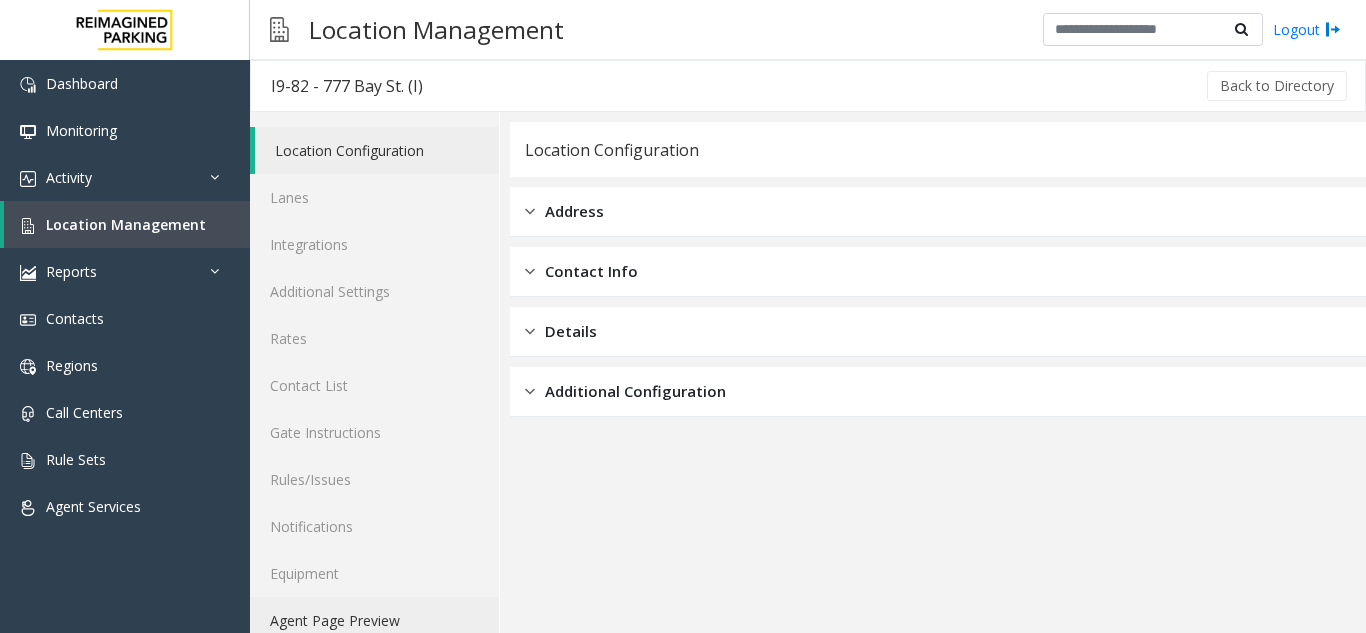 click on "Agent Page Preview" 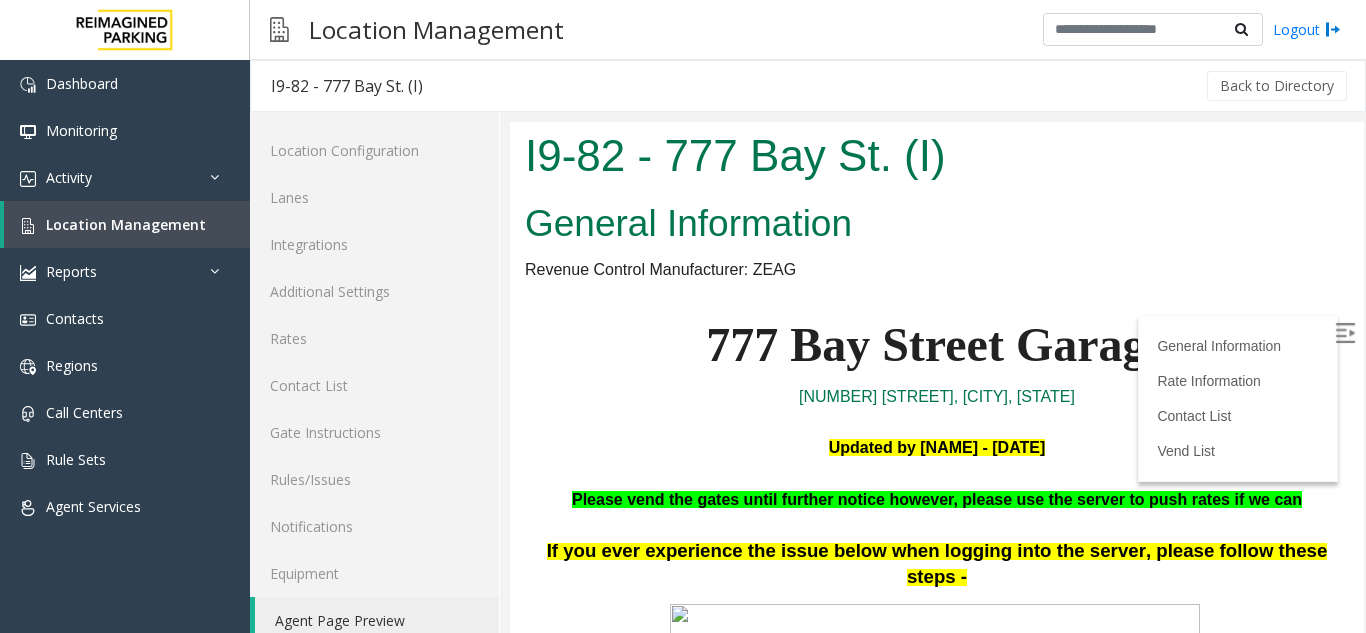 scroll, scrollTop: 0, scrollLeft: 0, axis: both 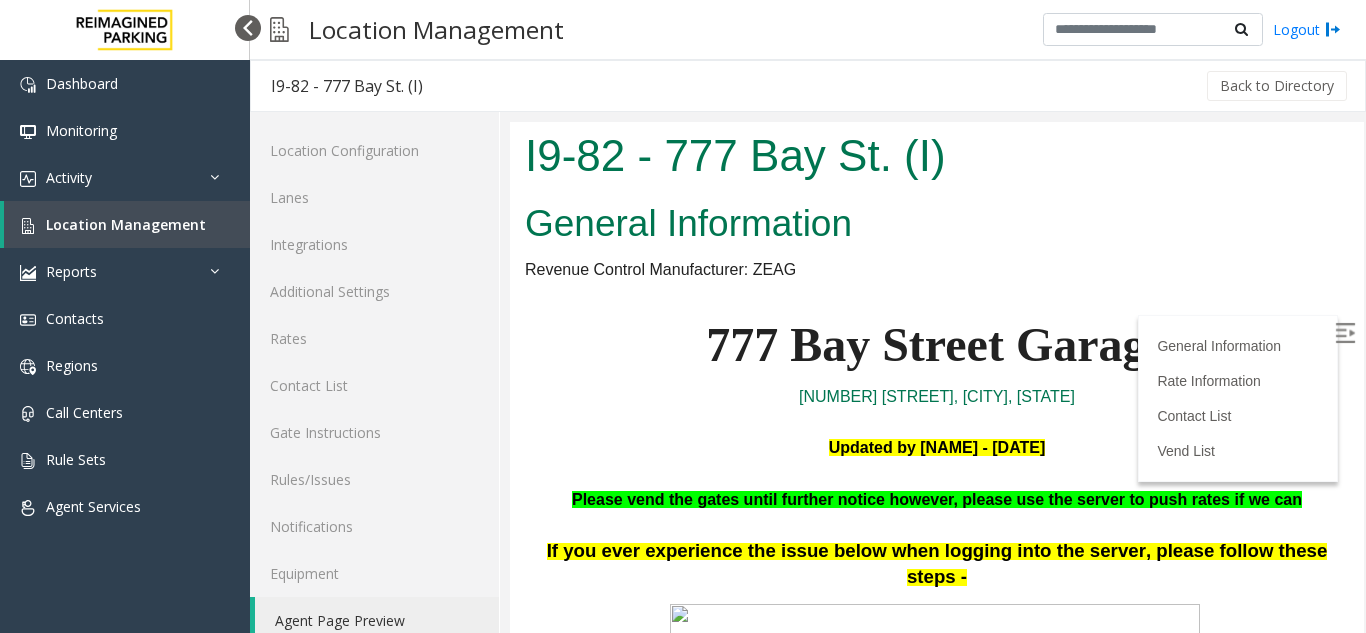 click at bounding box center [248, 28] 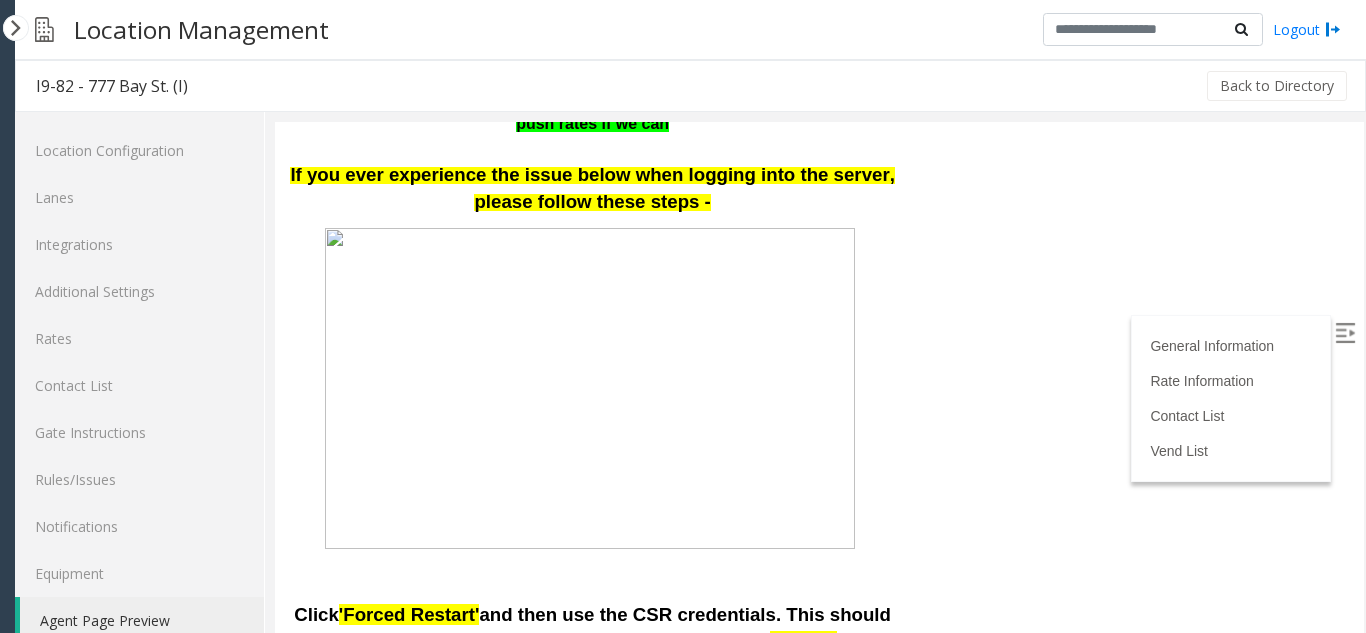 scroll, scrollTop: 500, scrollLeft: 0, axis: vertical 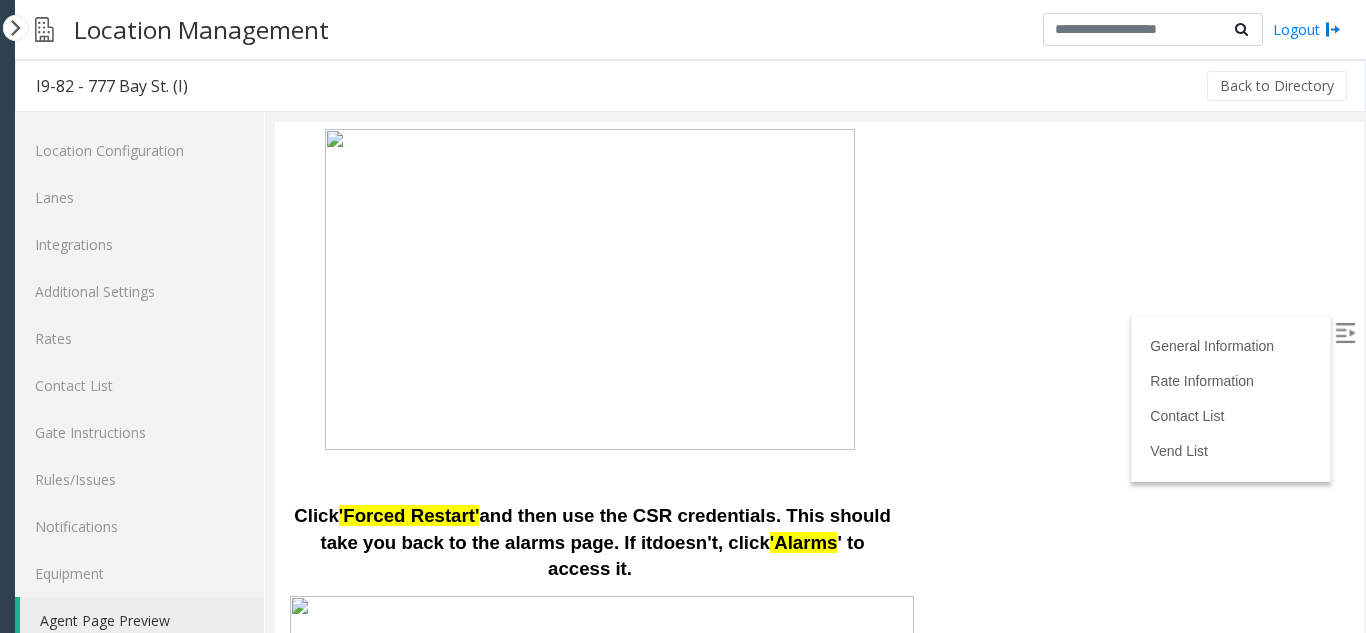 click at bounding box center (589, 288) 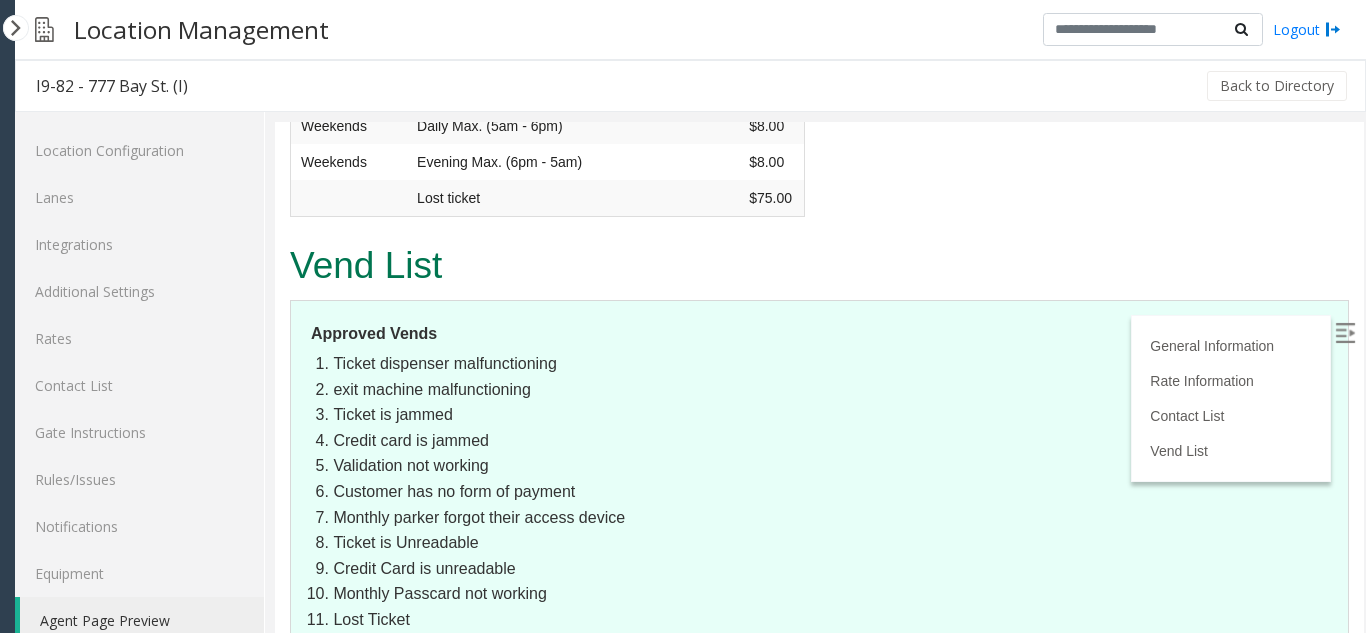 scroll, scrollTop: 4579, scrollLeft: 0, axis: vertical 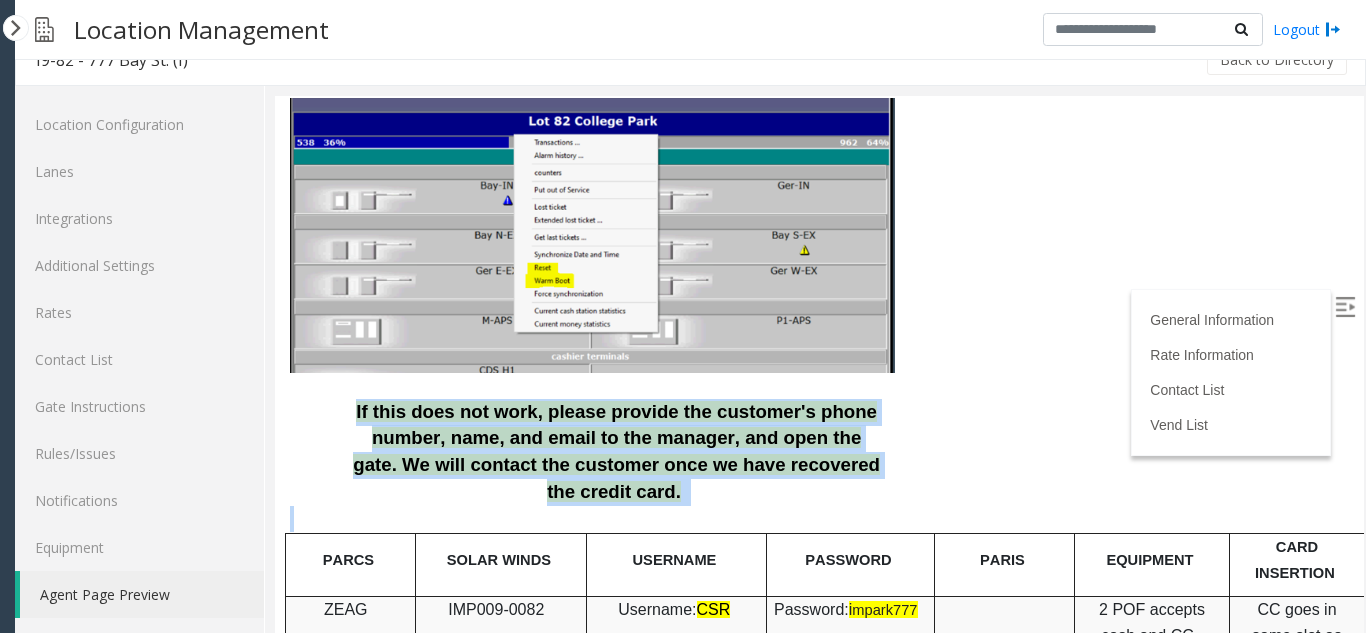 drag, startPoint x: 334, startPoint y: 322, endPoint x: 373, endPoint y: 415, distance: 100.84642 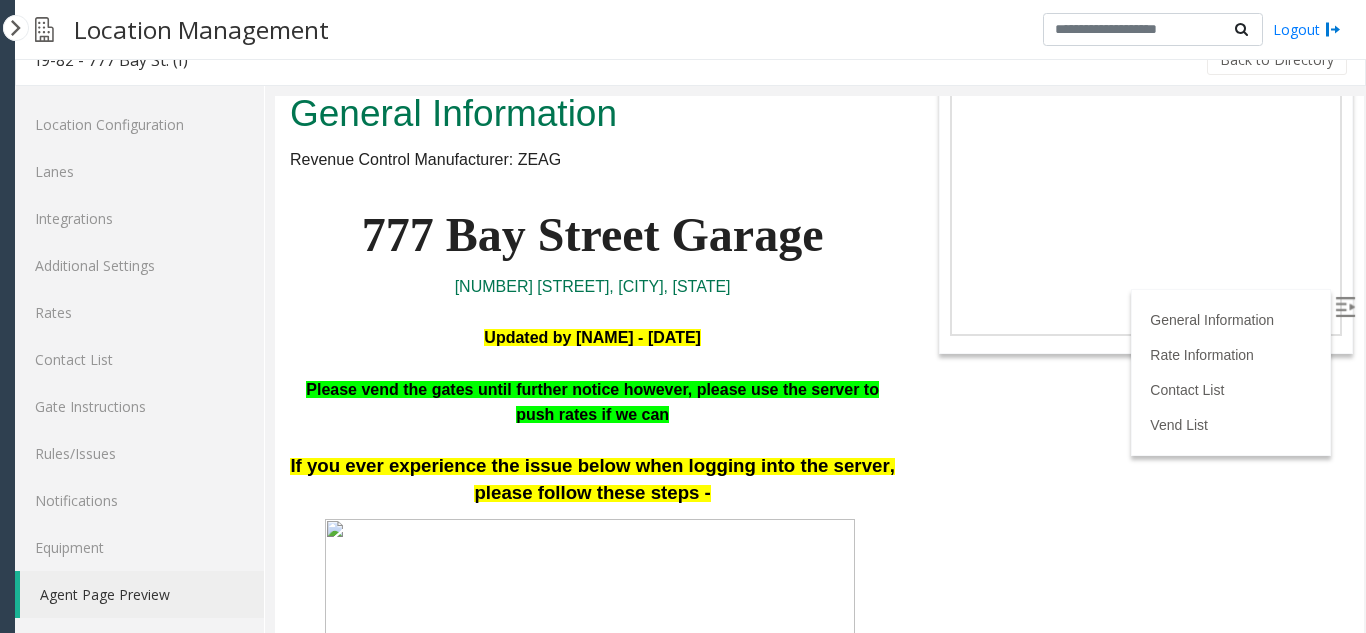 scroll, scrollTop: 0, scrollLeft: 0, axis: both 